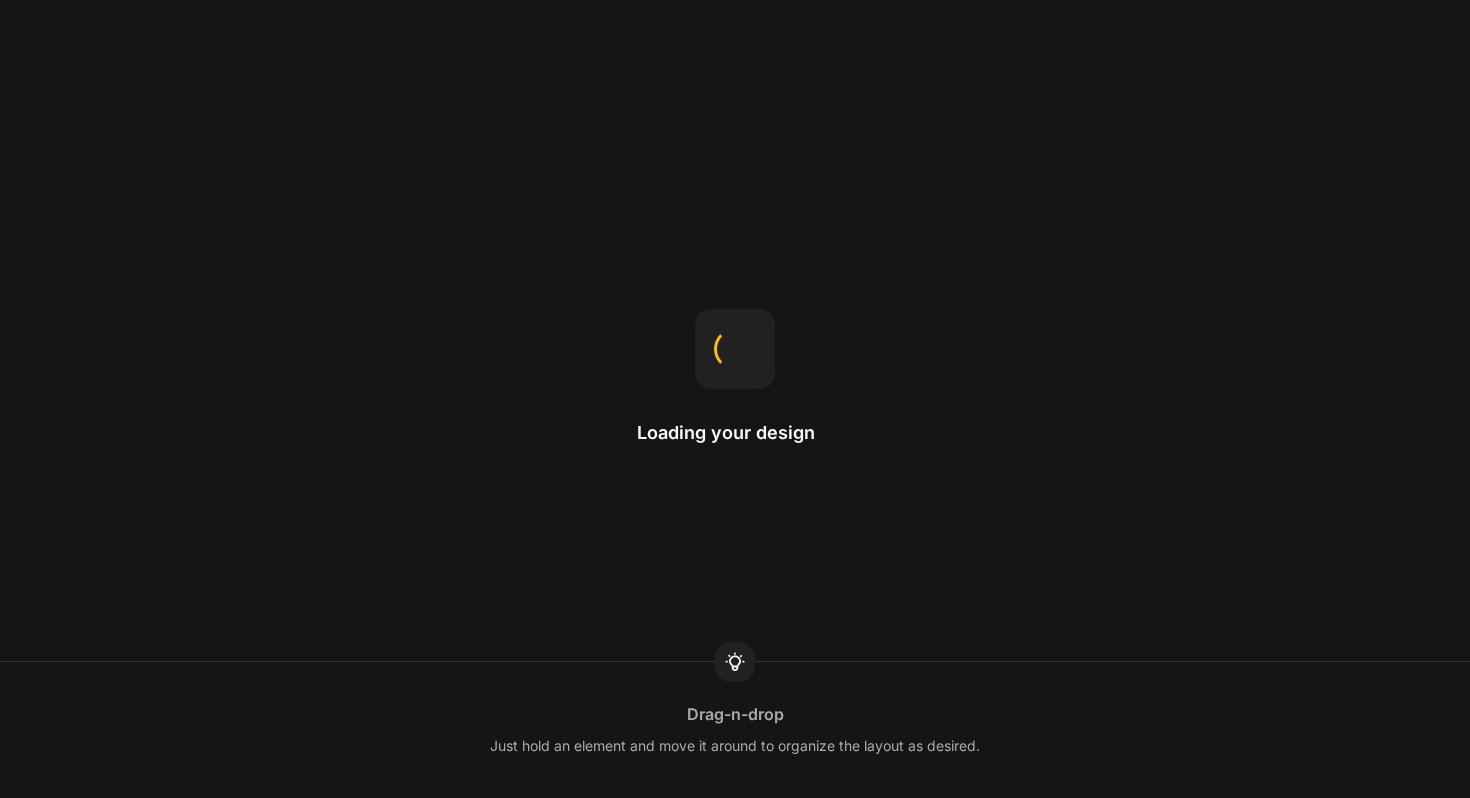 scroll, scrollTop: 0, scrollLeft: 0, axis: both 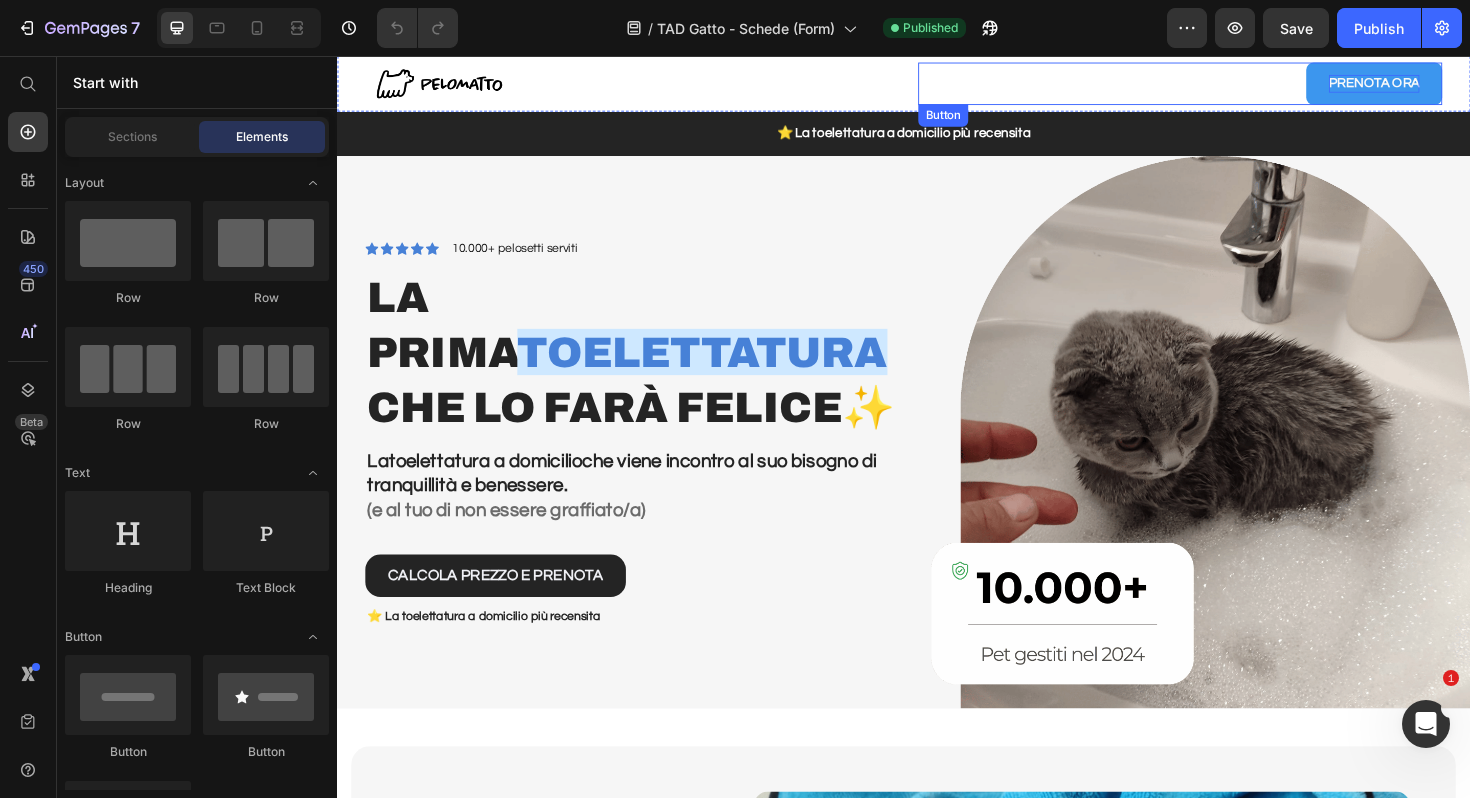 click on "PRENOTA ORA" at bounding box center (1435, 85) 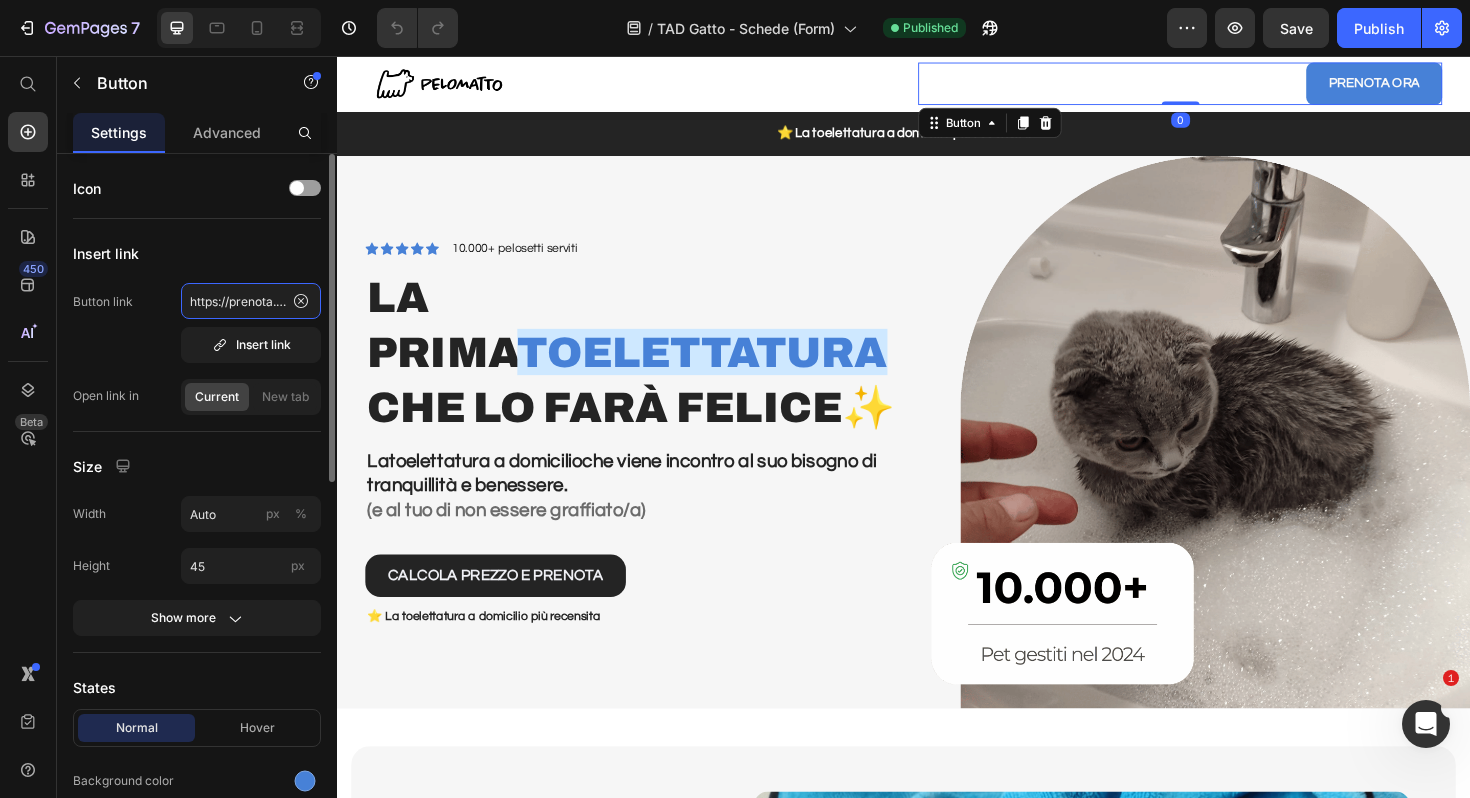 click on "https://prenota.pelomatto.it/gatti-v1" 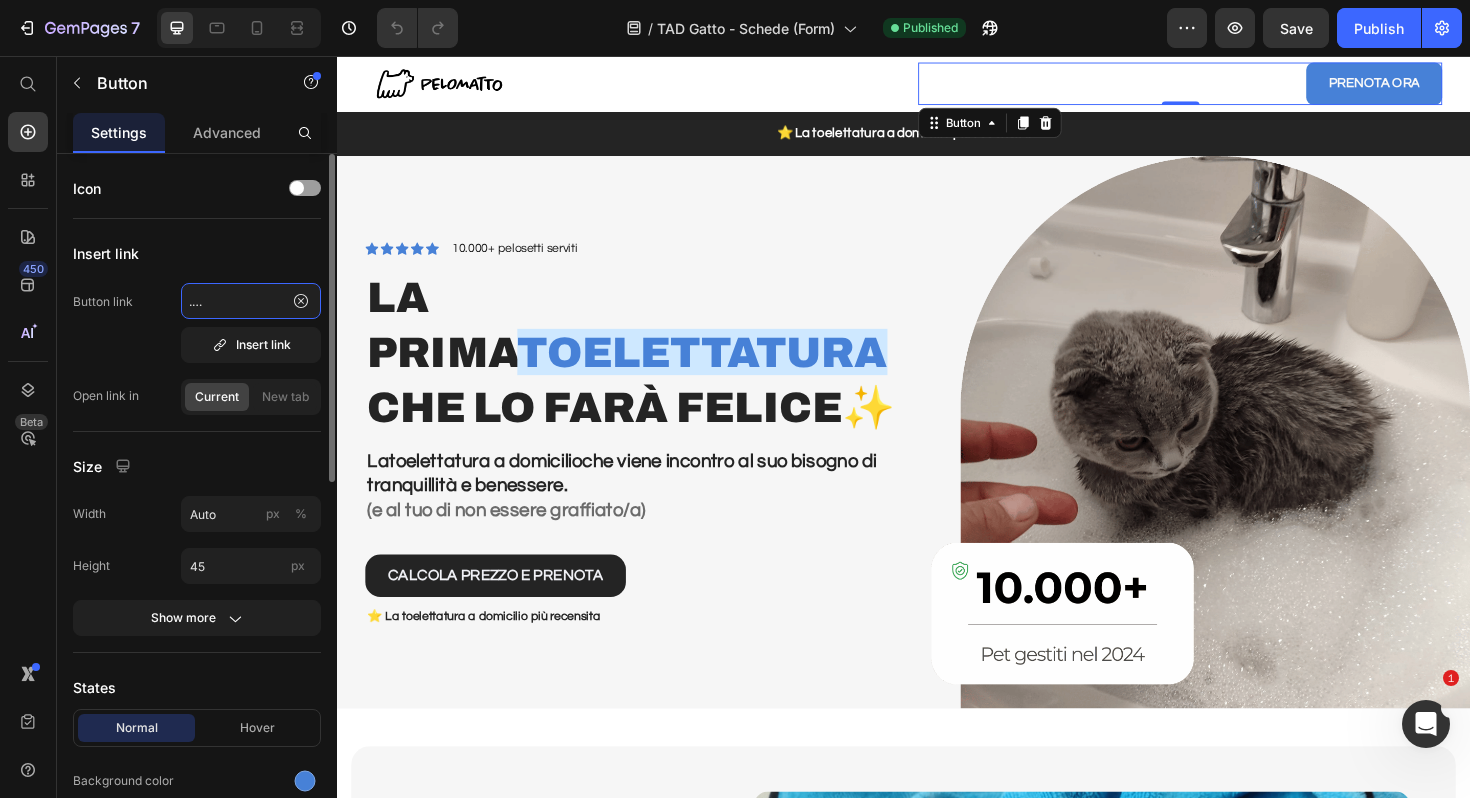 scroll, scrollTop: 0, scrollLeft: 86, axis: horizontal 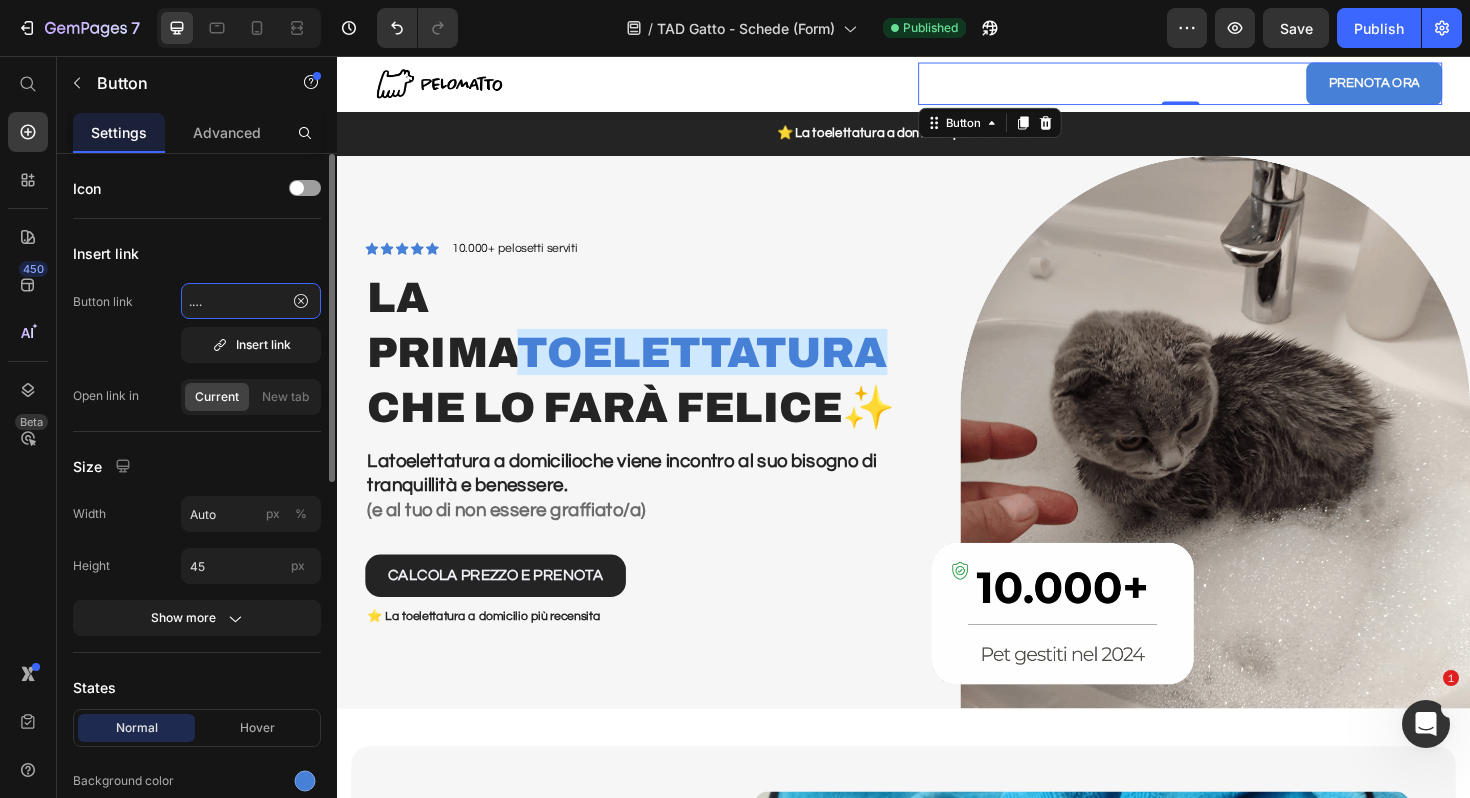 click on "https://prenota.pelomatto.it/gatti" 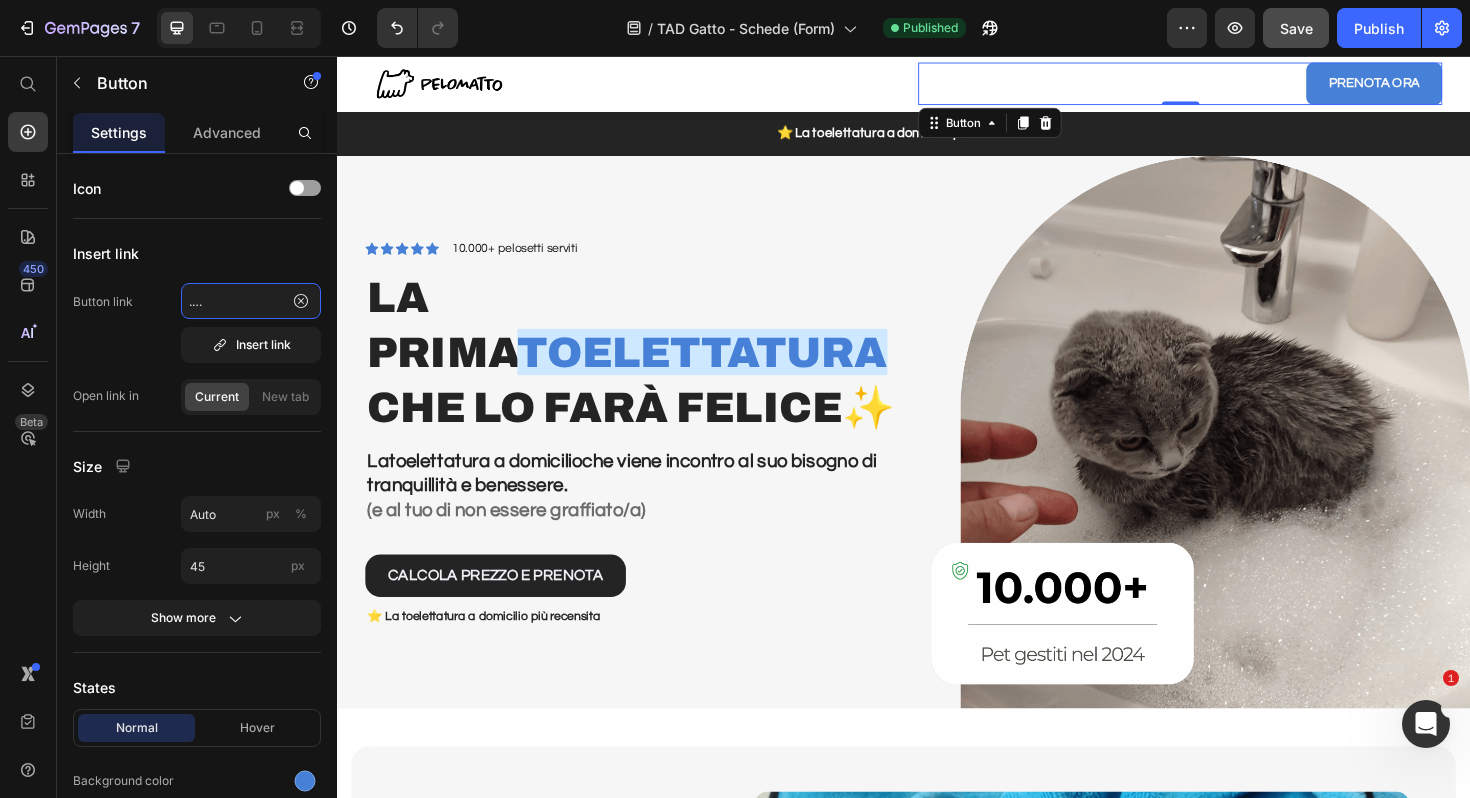 type on "https://prenota.pelomatto.it/gatti" 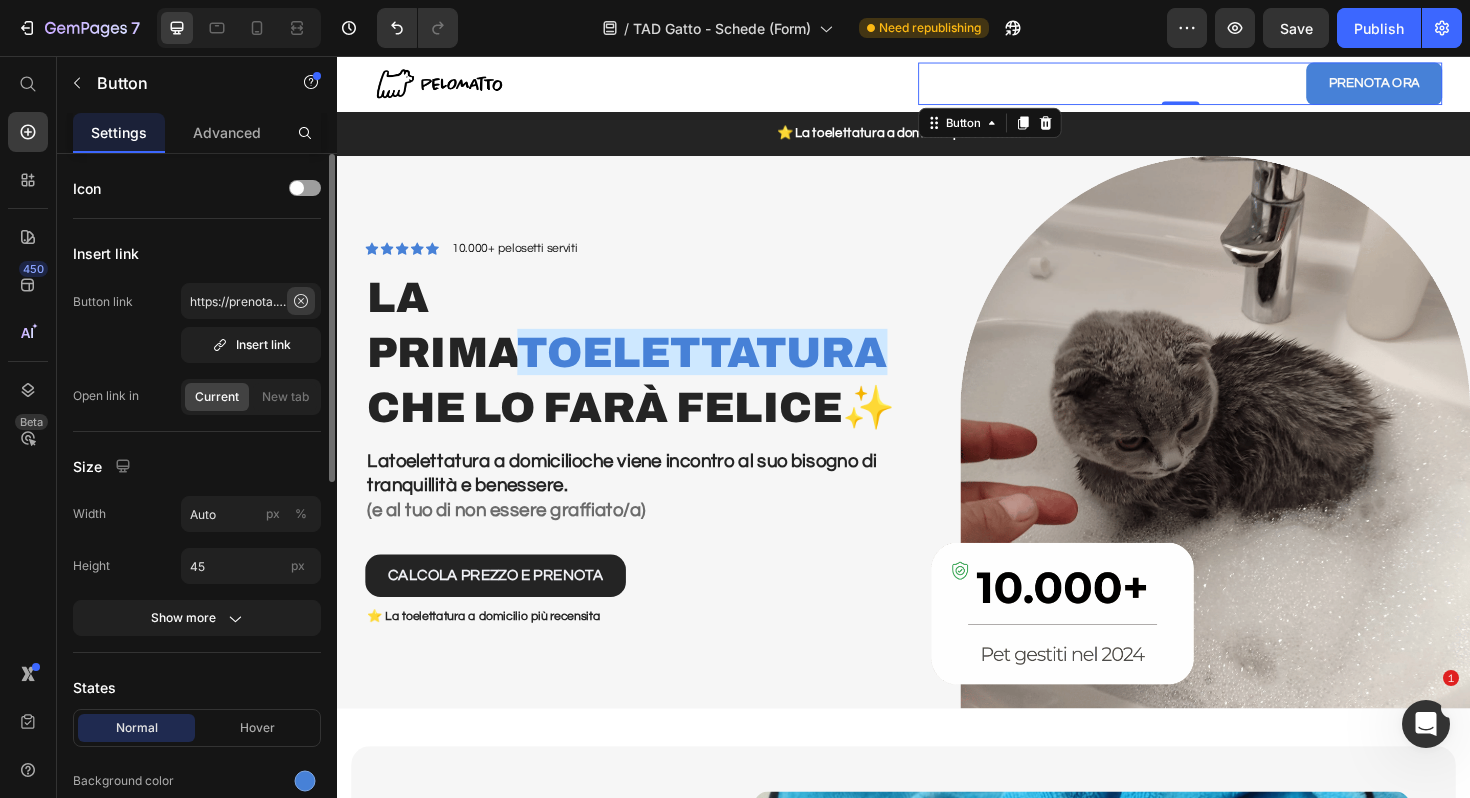 click 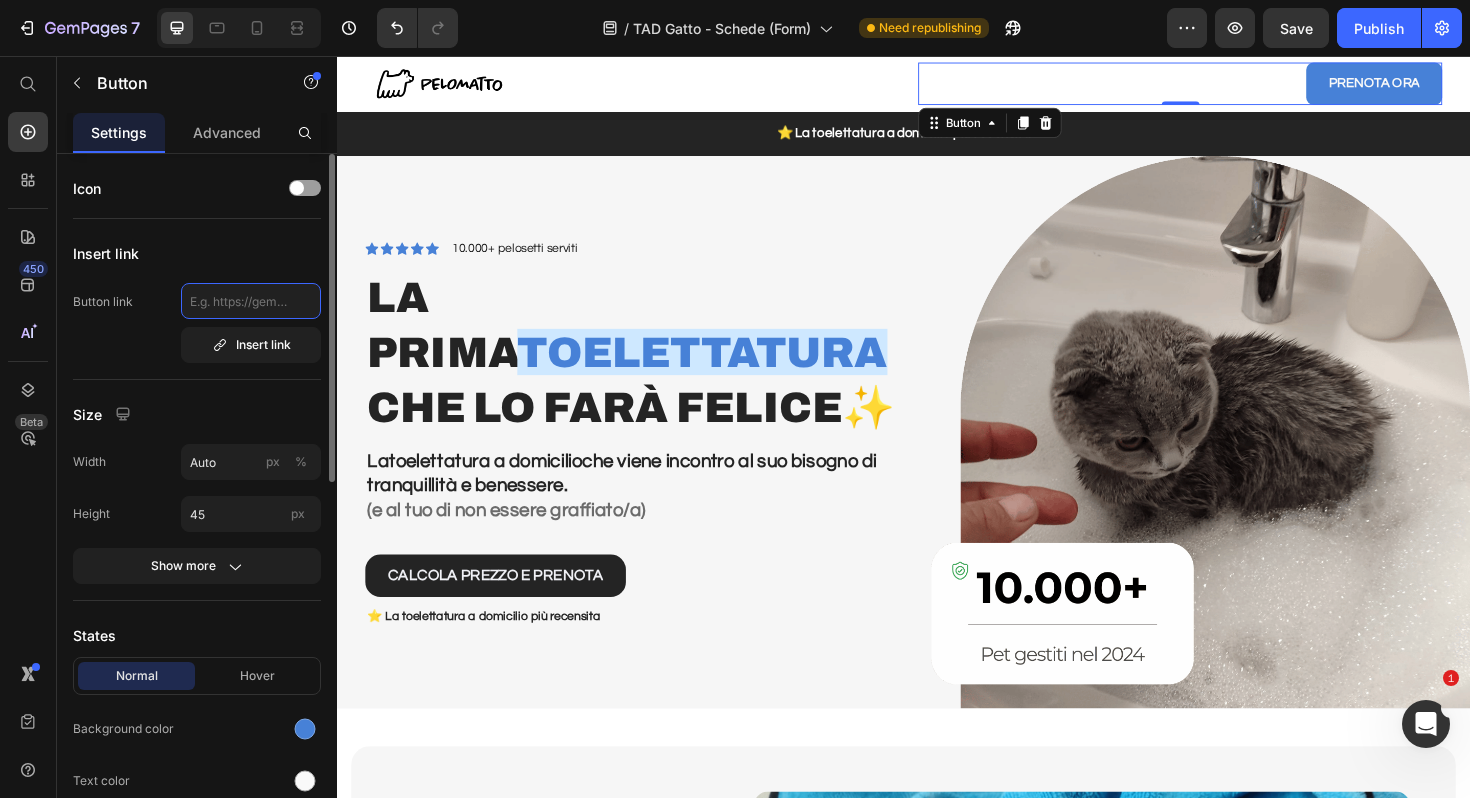 paste on "https://prenota.pelomatto.it/gatti" 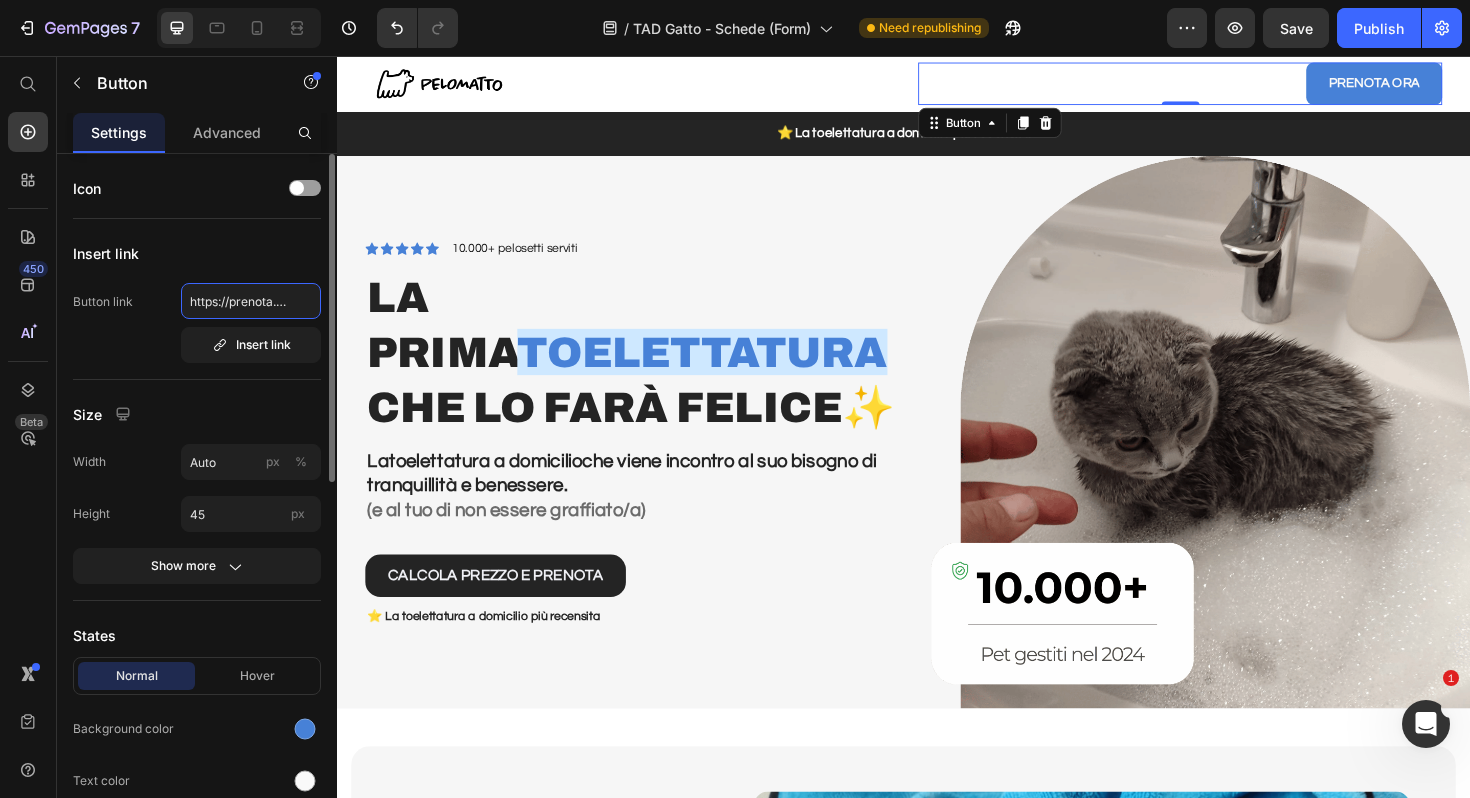 scroll, scrollTop: 0, scrollLeft: 85, axis: horizontal 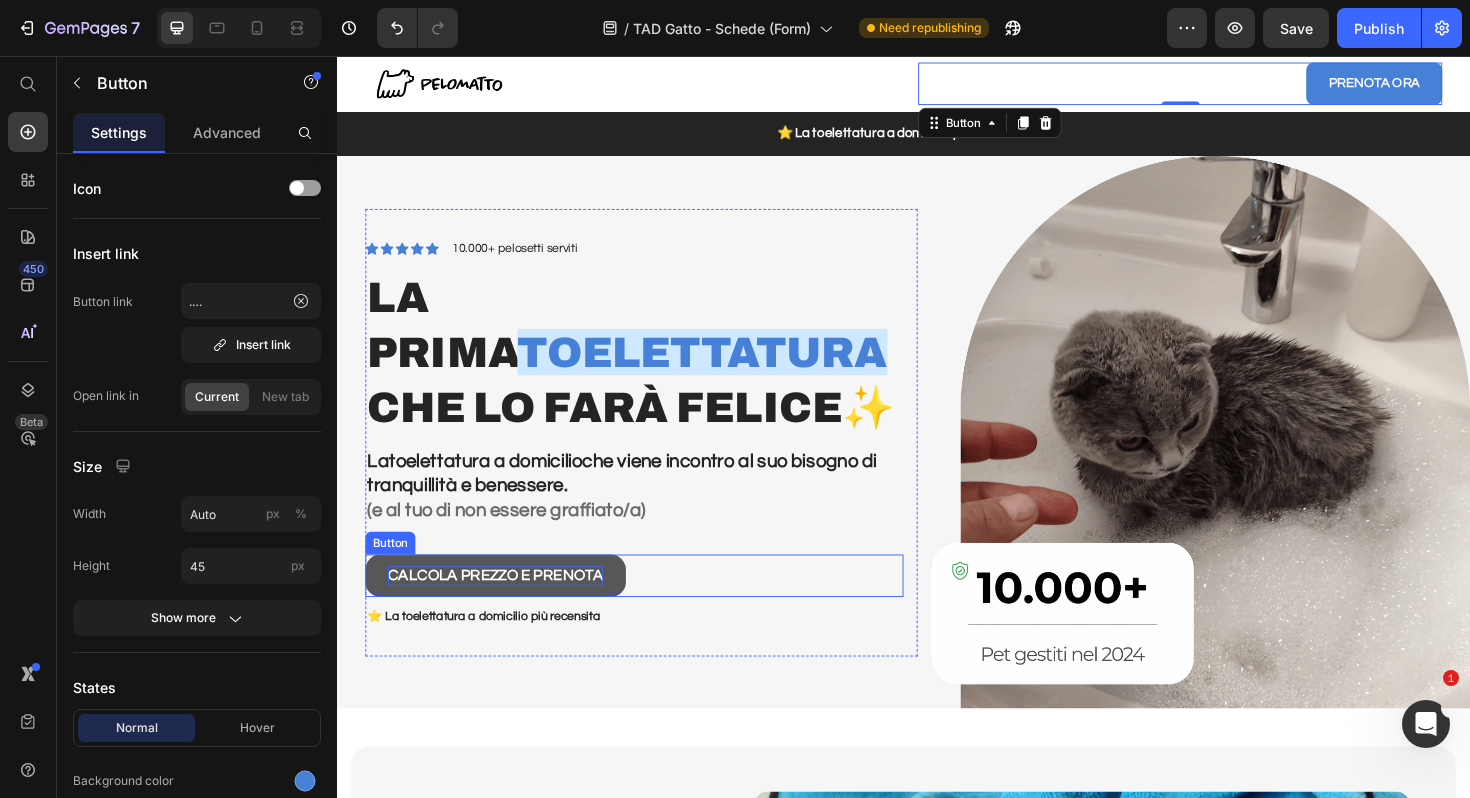 click on "CALCOLA PREZZO E PRENOTA" at bounding box center (505, 606) 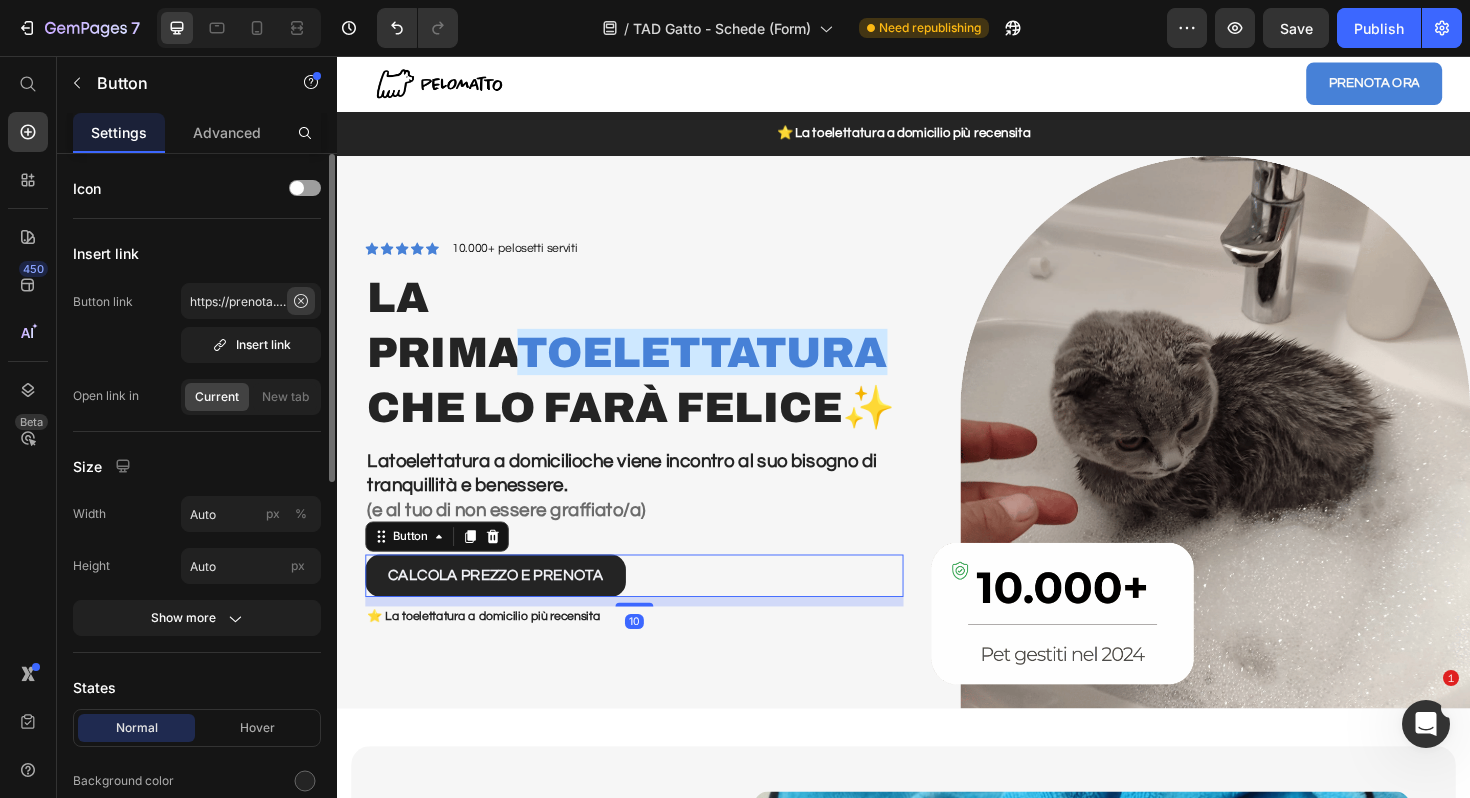 click 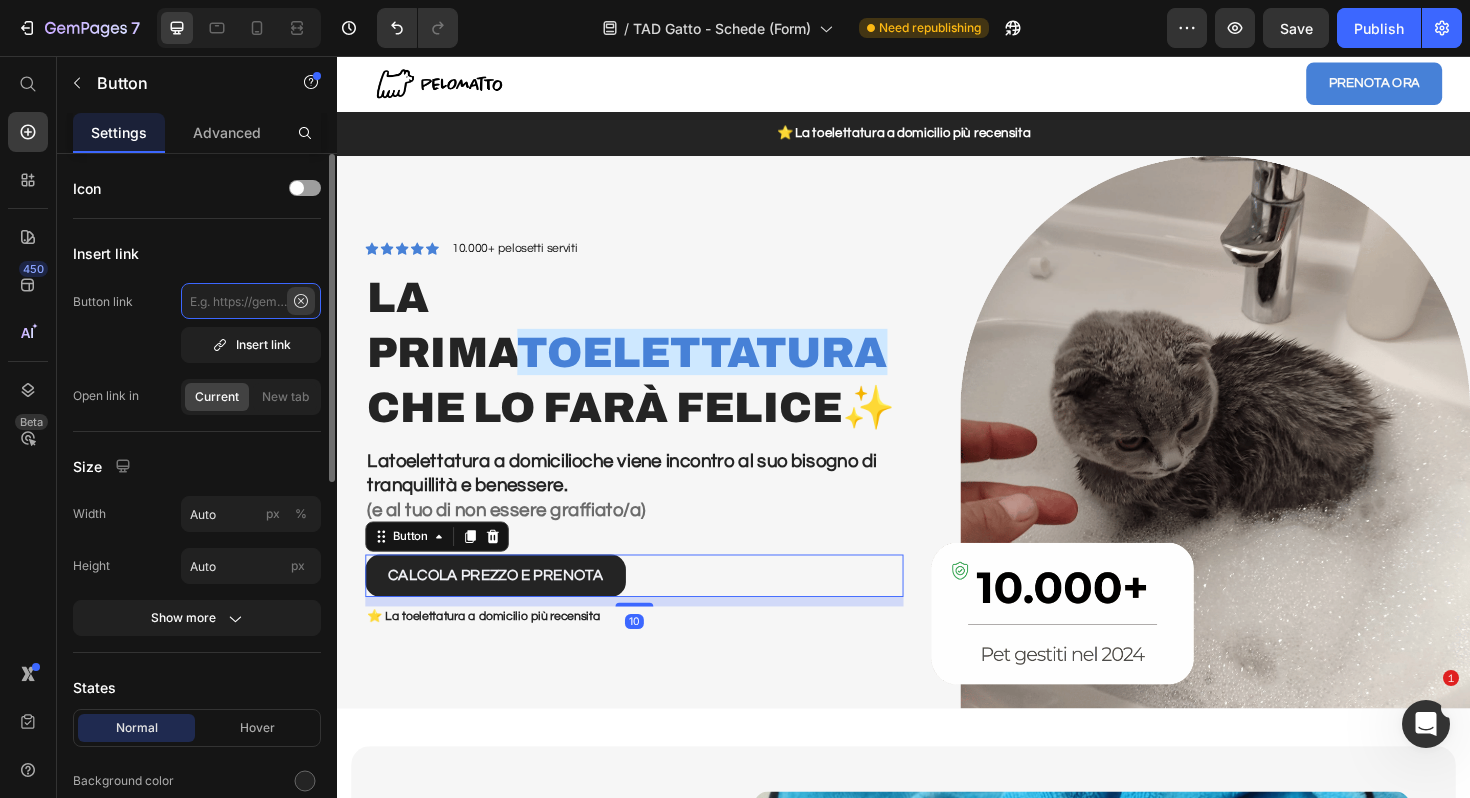scroll, scrollTop: 0, scrollLeft: 0, axis: both 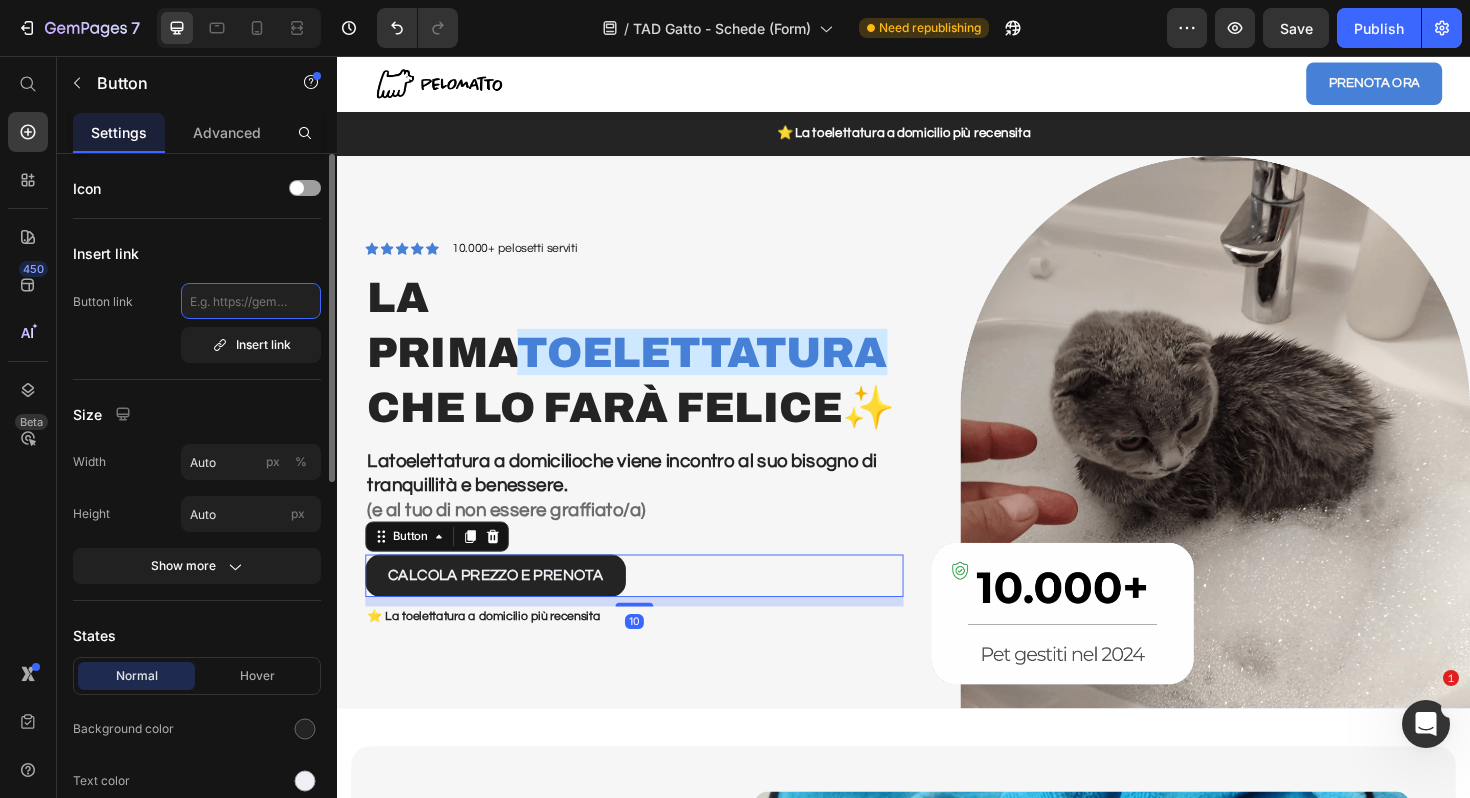 type on "https://prenota.pelomatto.it/gatti" 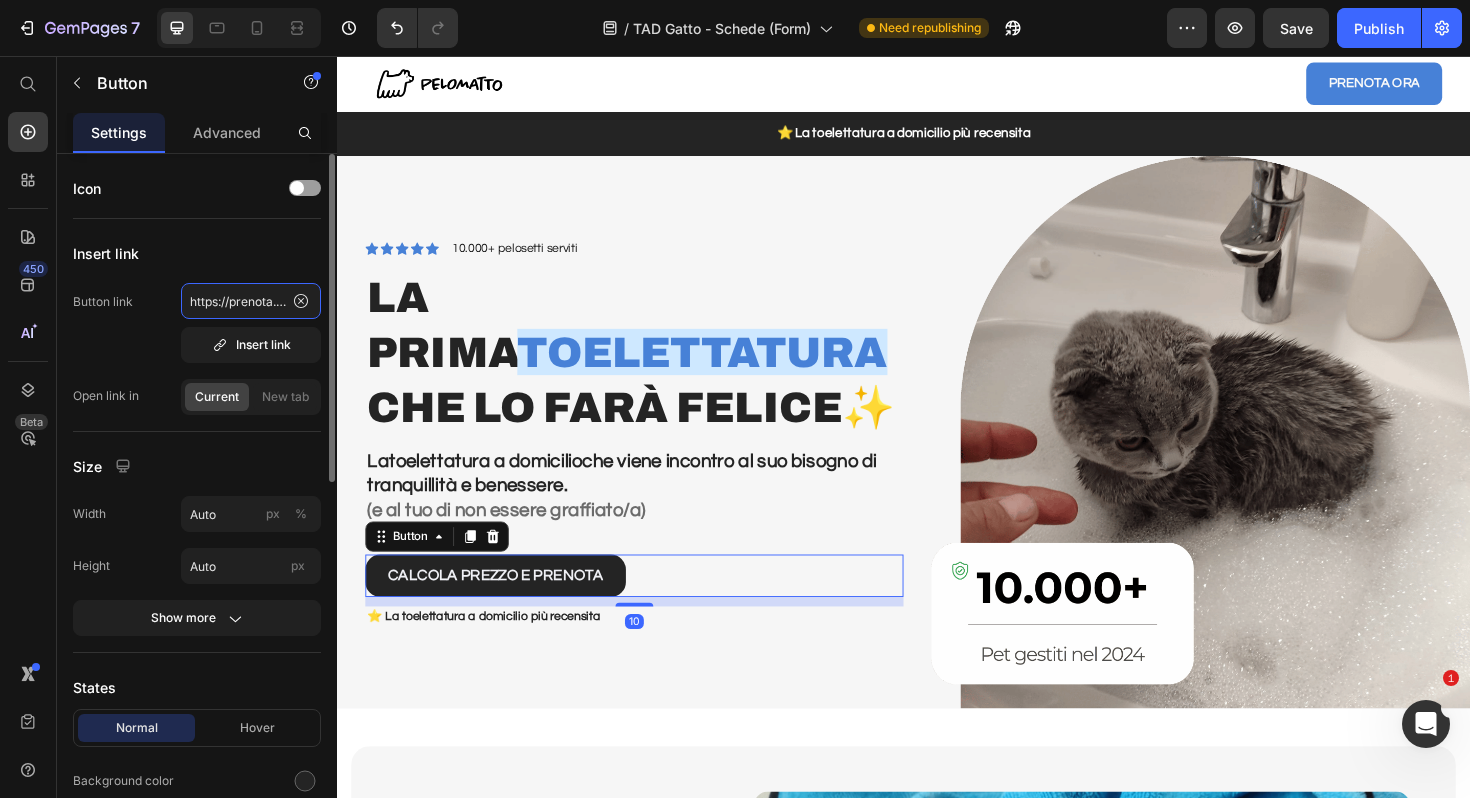 scroll, scrollTop: 0, scrollLeft: 85, axis: horizontal 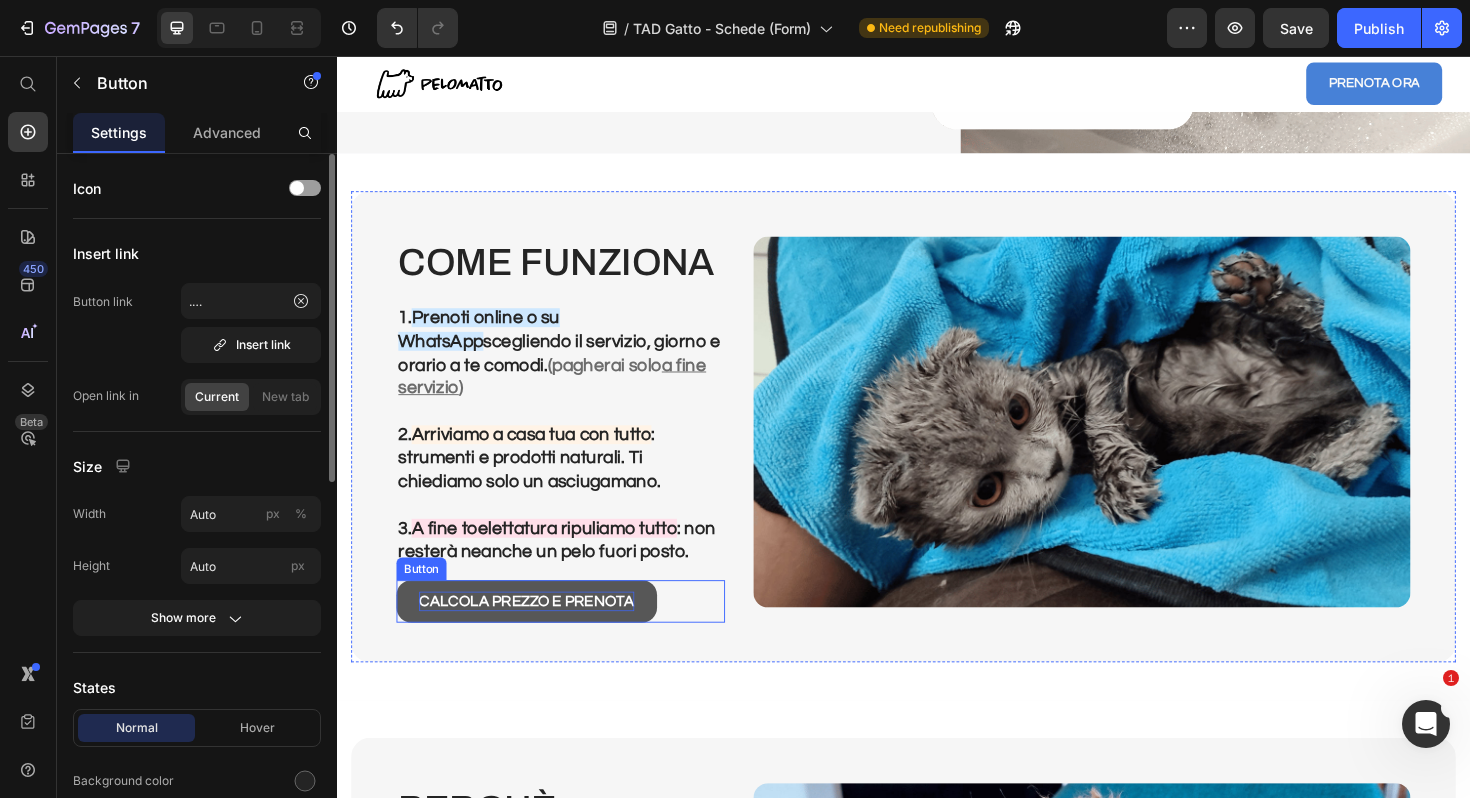 click on "CALCOLA PREZZO E PRENOTA" at bounding box center (538, 633) 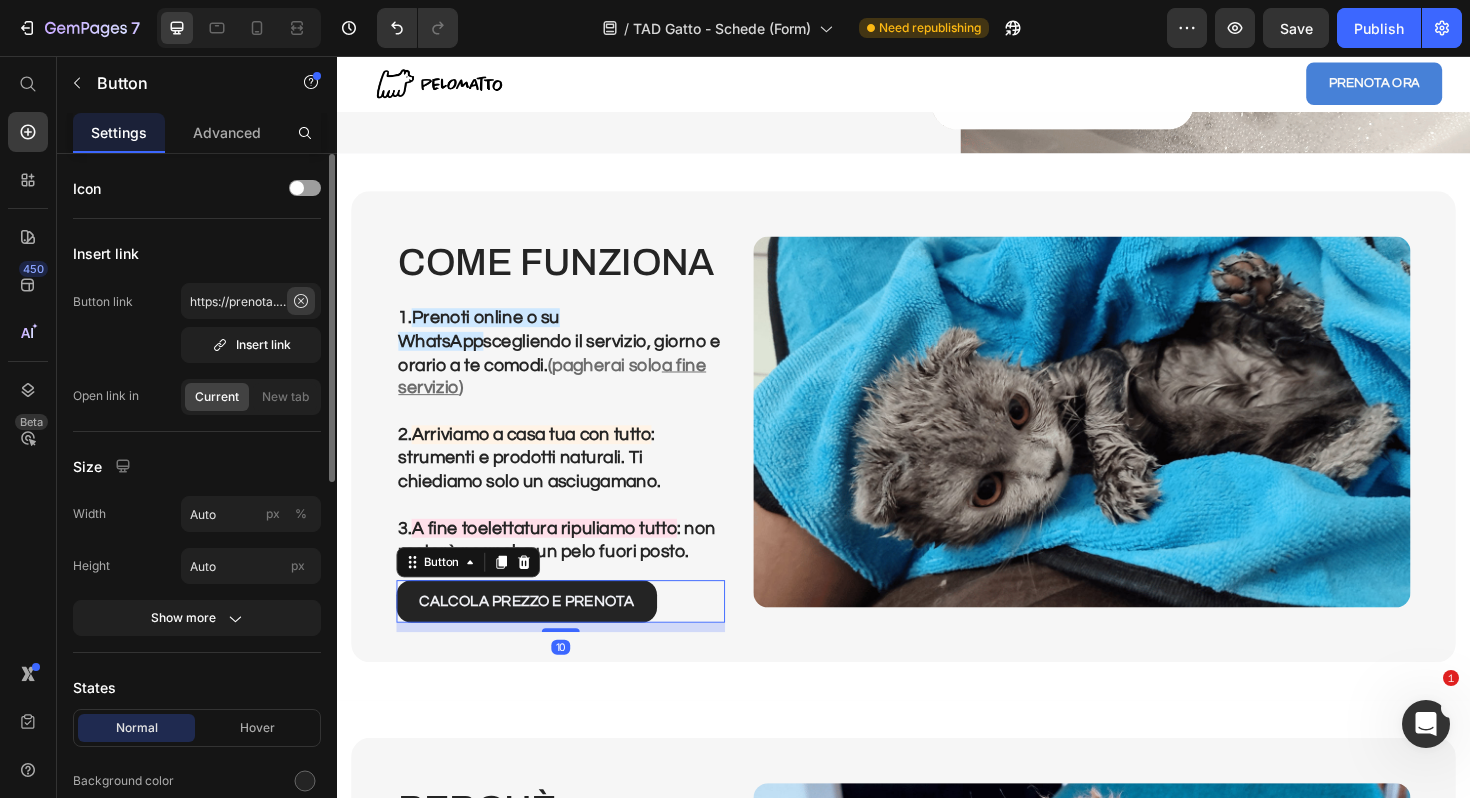 click 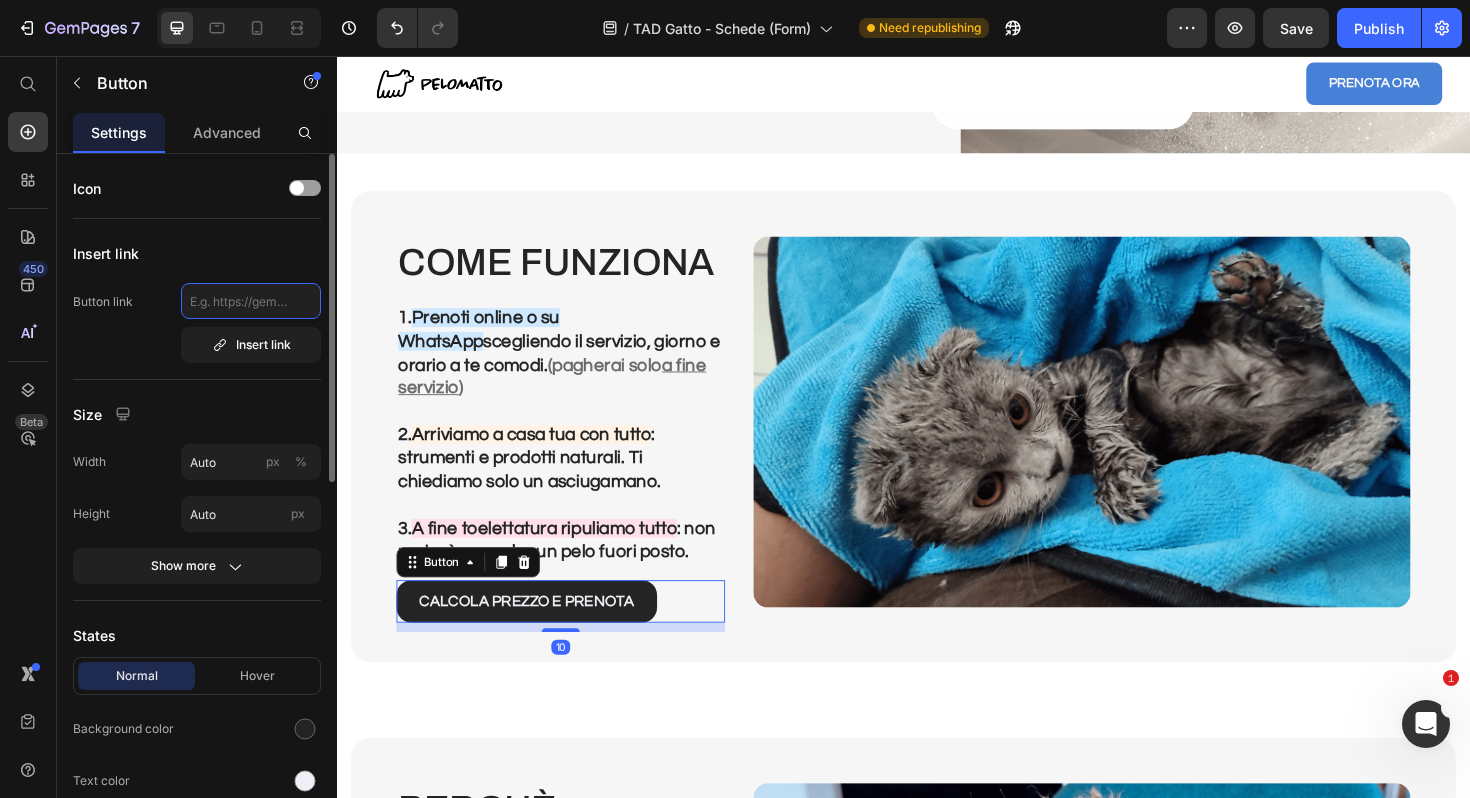 scroll, scrollTop: 0, scrollLeft: 0, axis: both 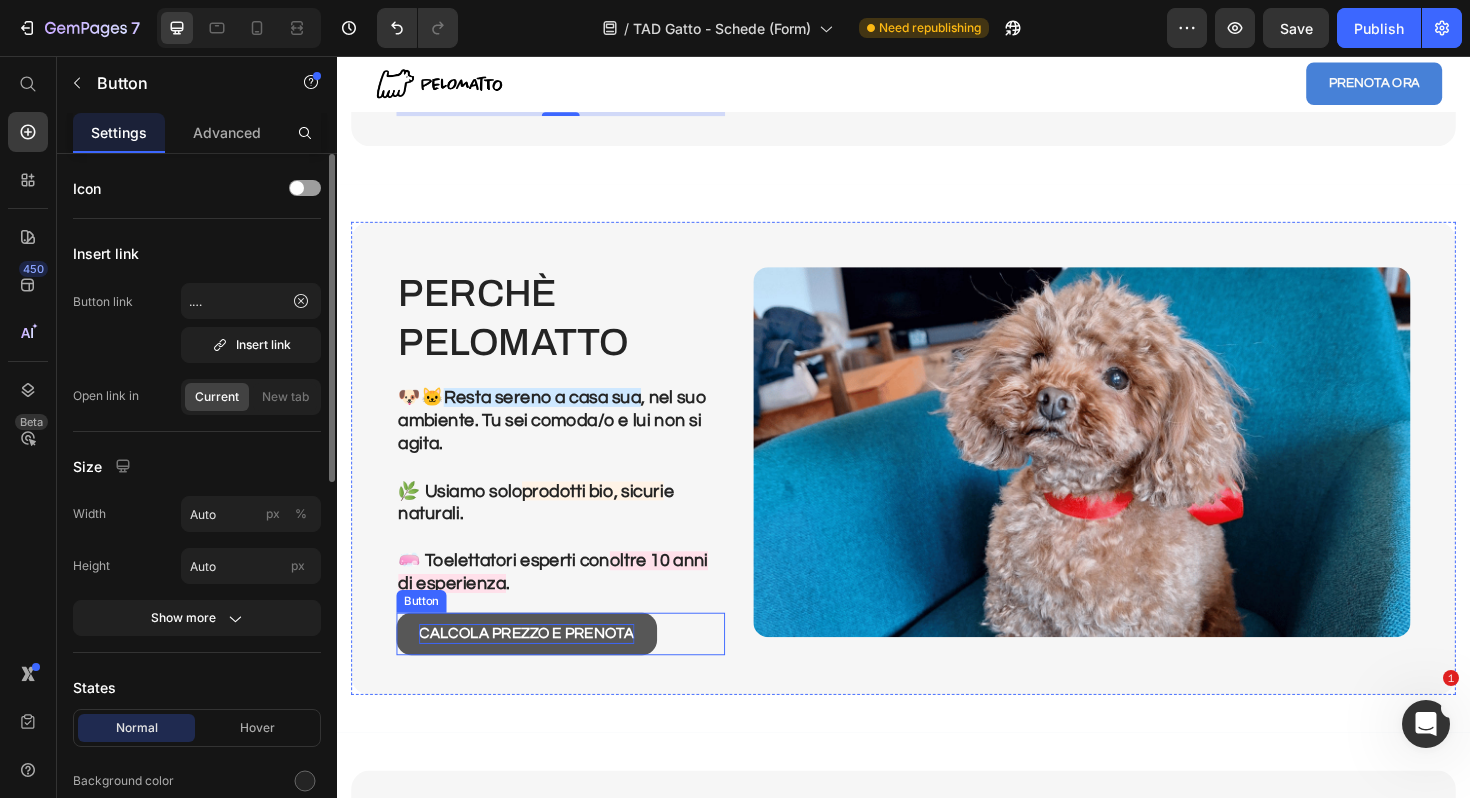 click on "CALCOLA PREZZO E PRENOTA" at bounding box center [538, 668] 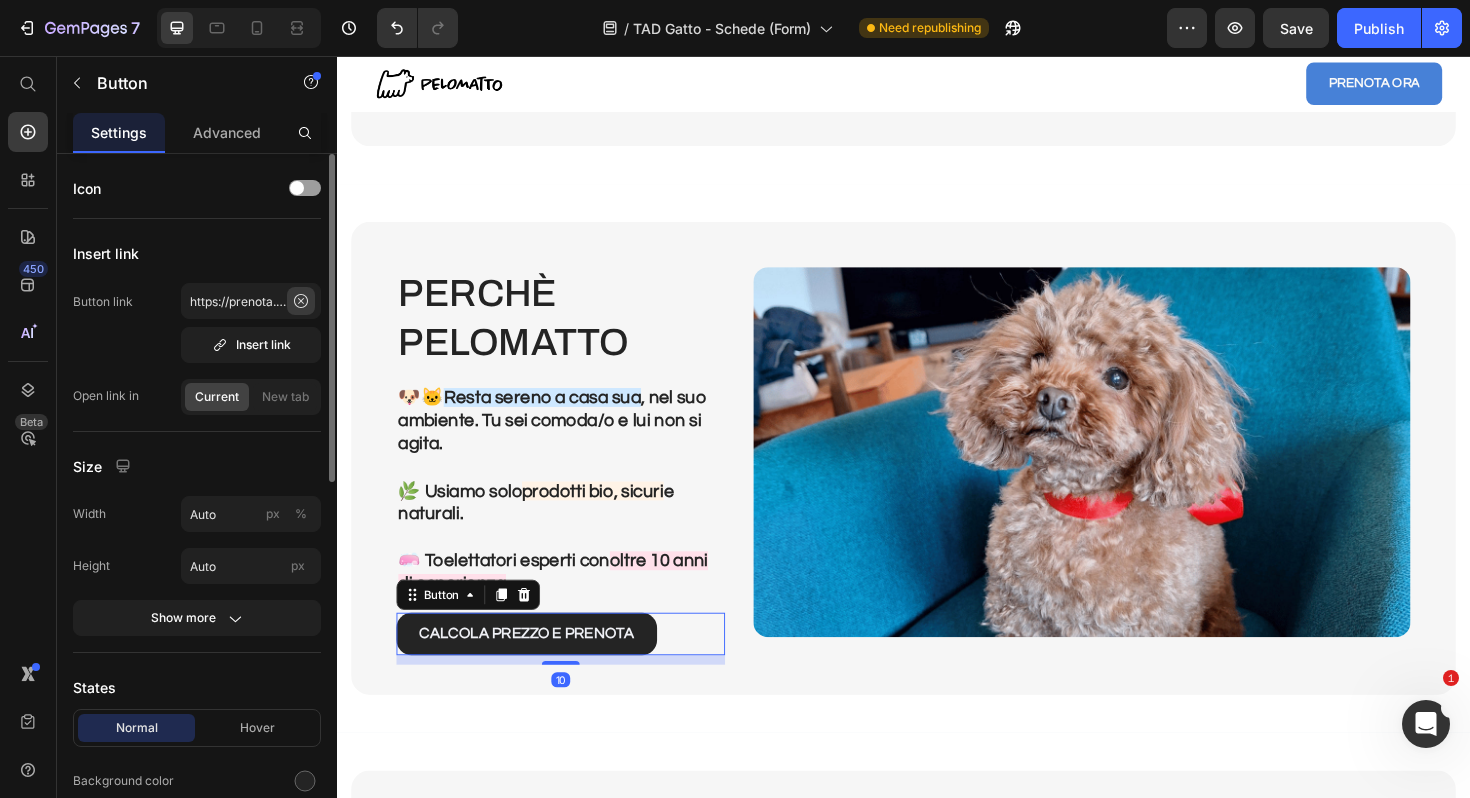 click 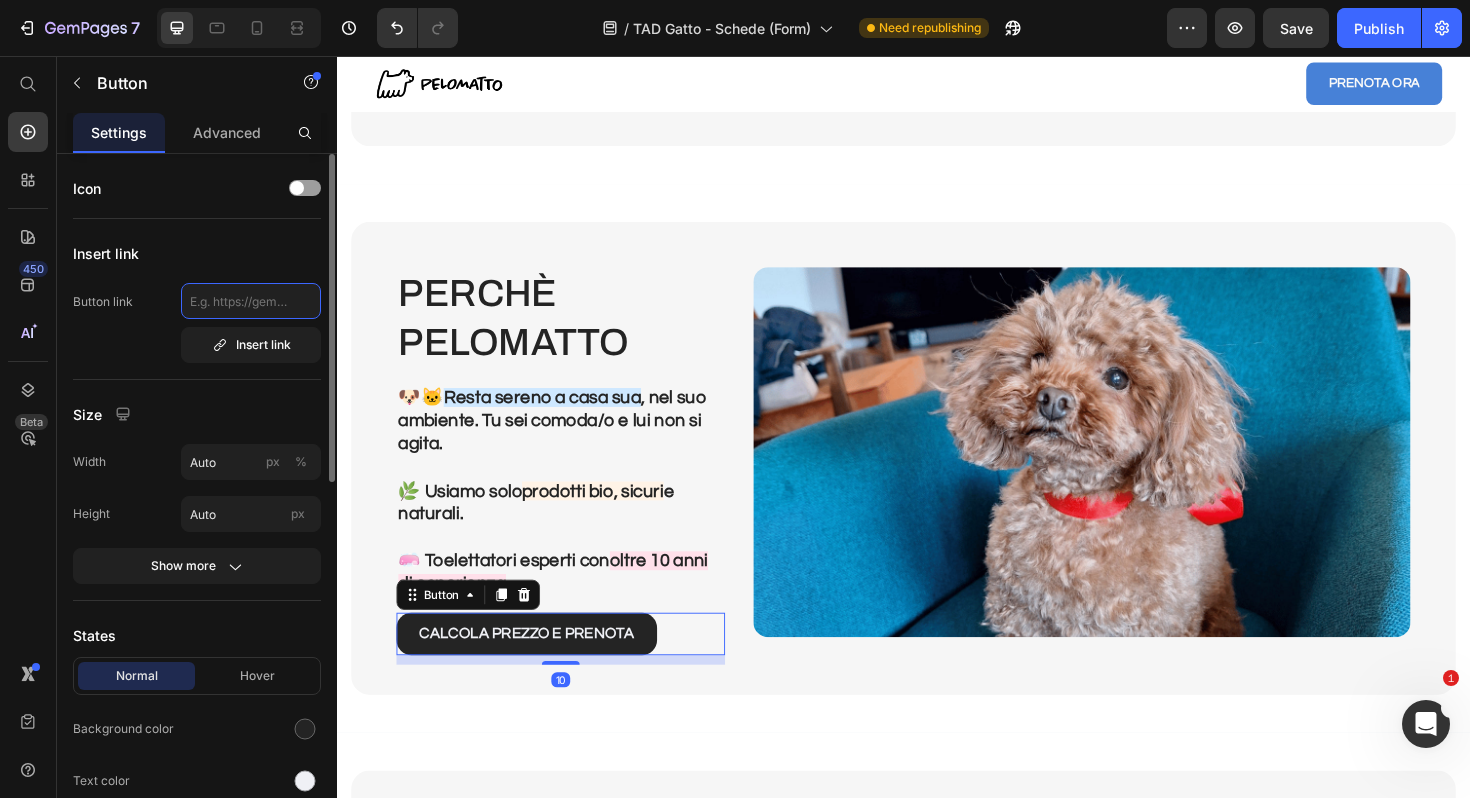 scroll, scrollTop: 0, scrollLeft: 0, axis: both 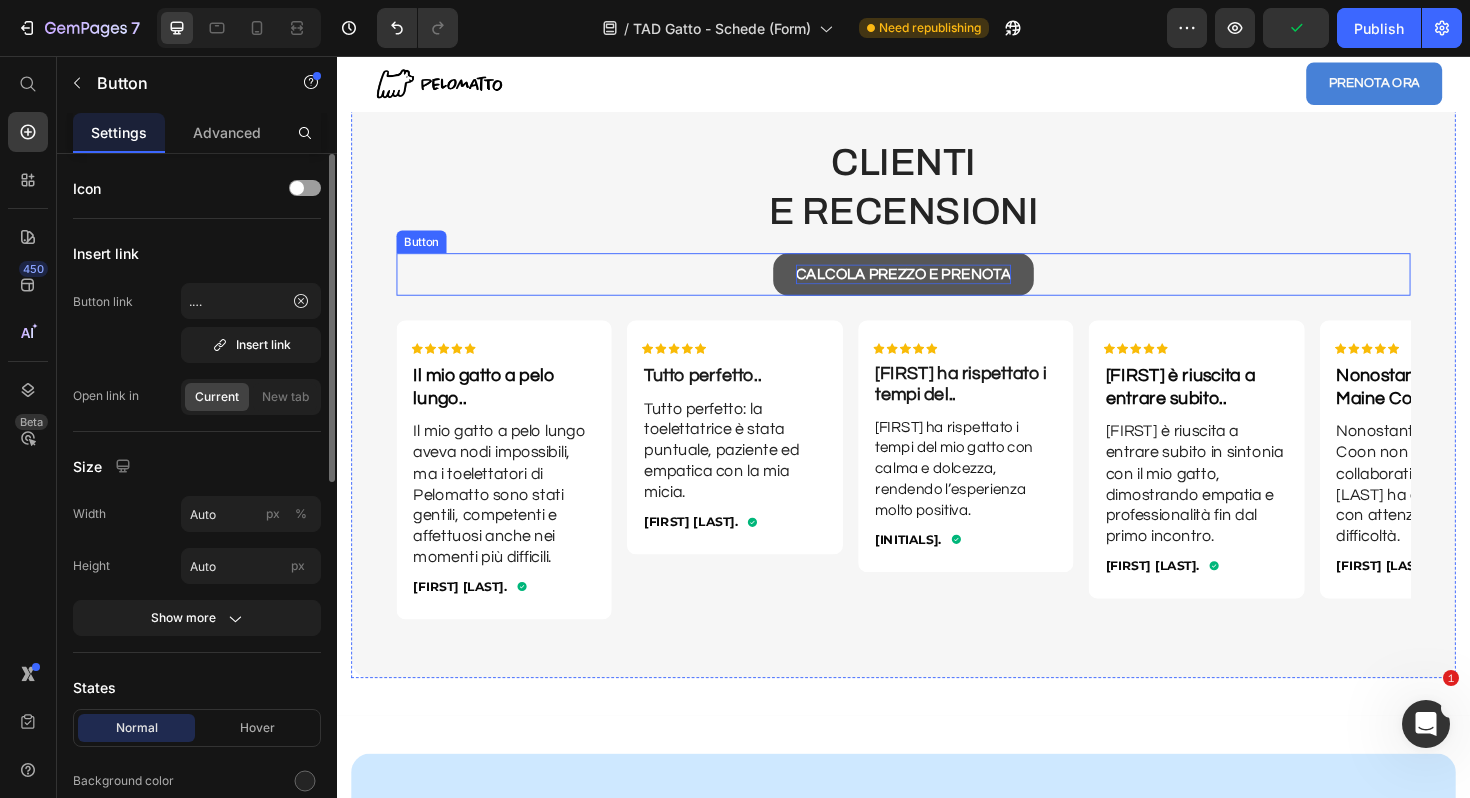 click on "CALCOLA PREZZO E PRENOTA" at bounding box center (937, 287) 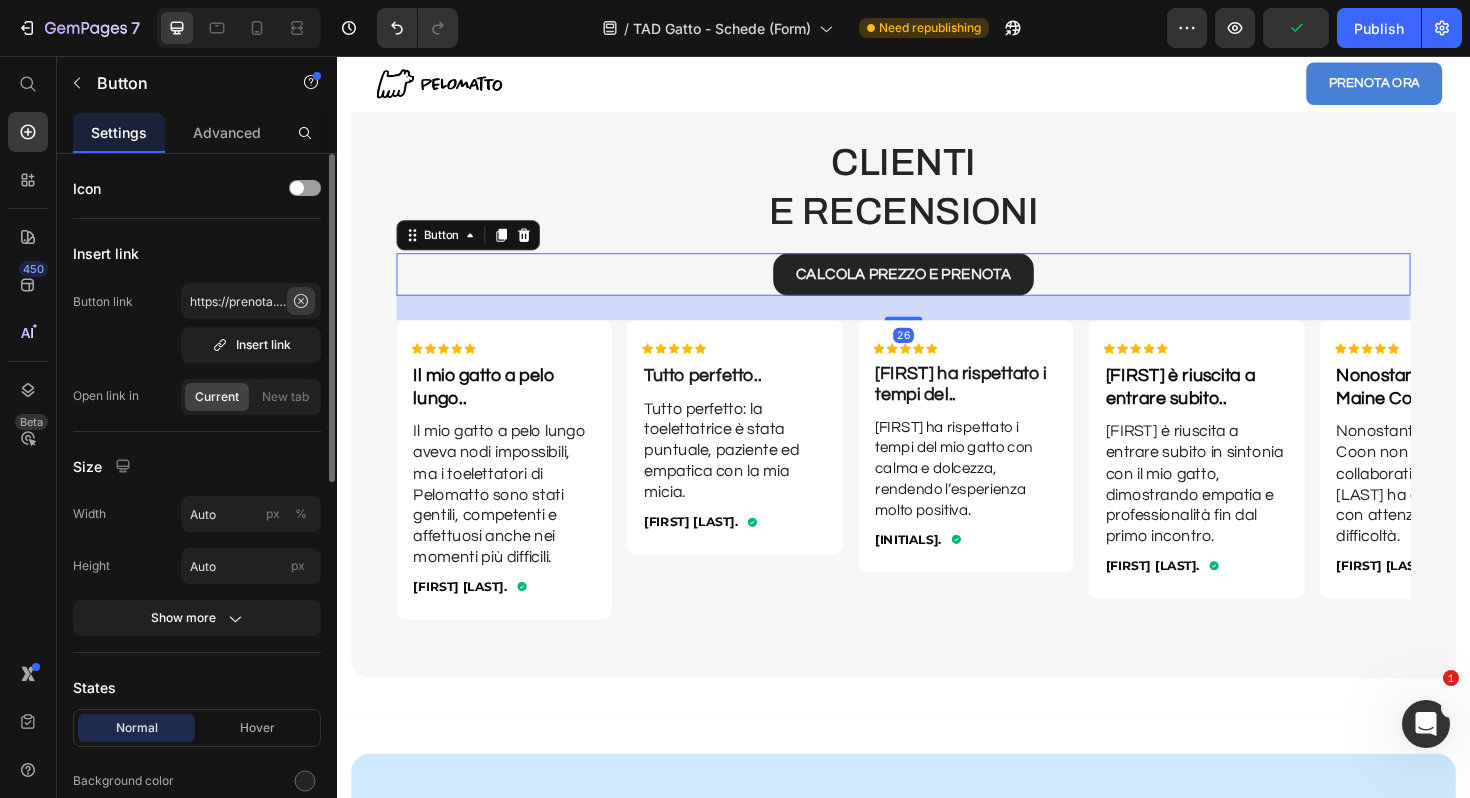 click 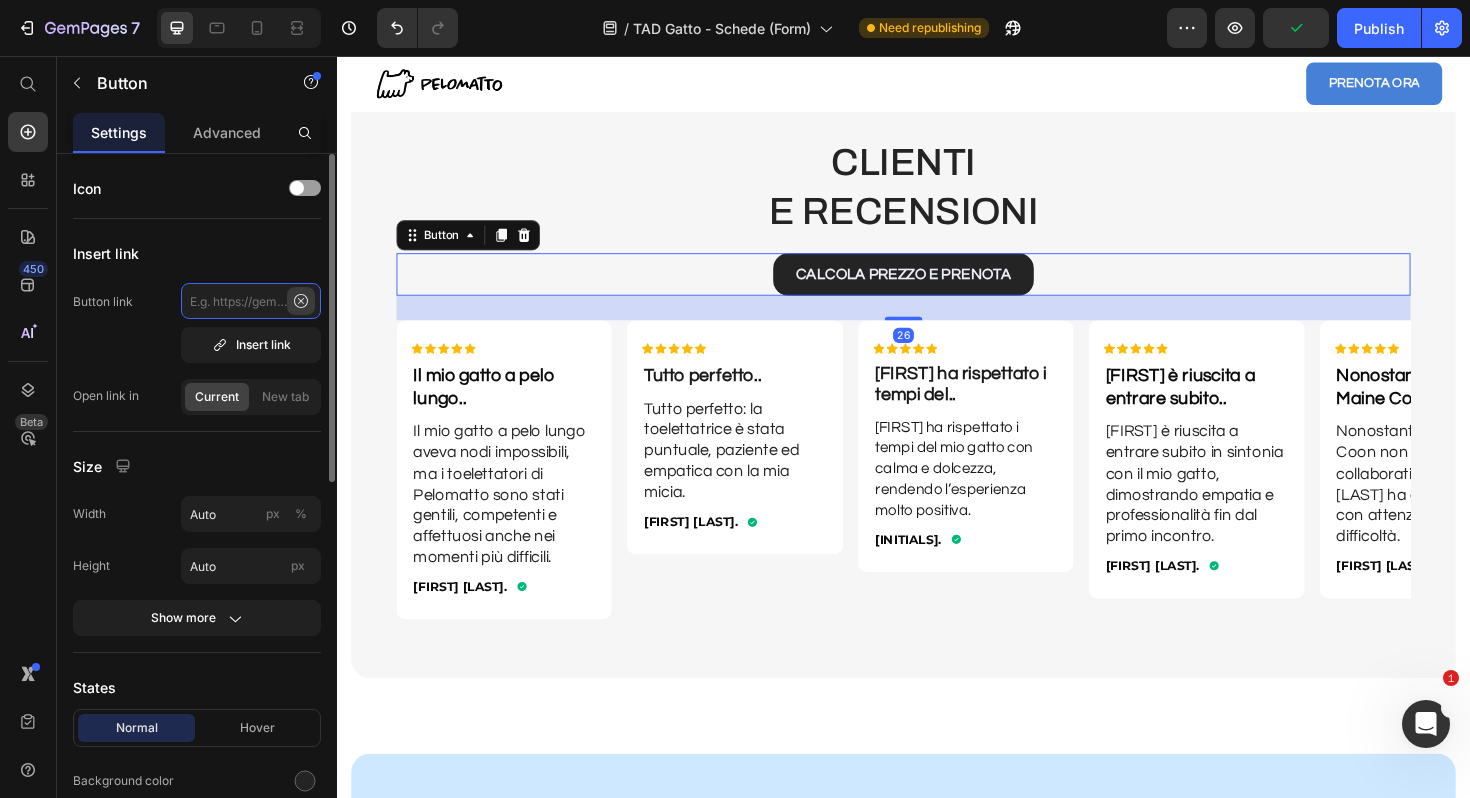 scroll, scrollTop: 0, scrollLeft: 0, axis: both 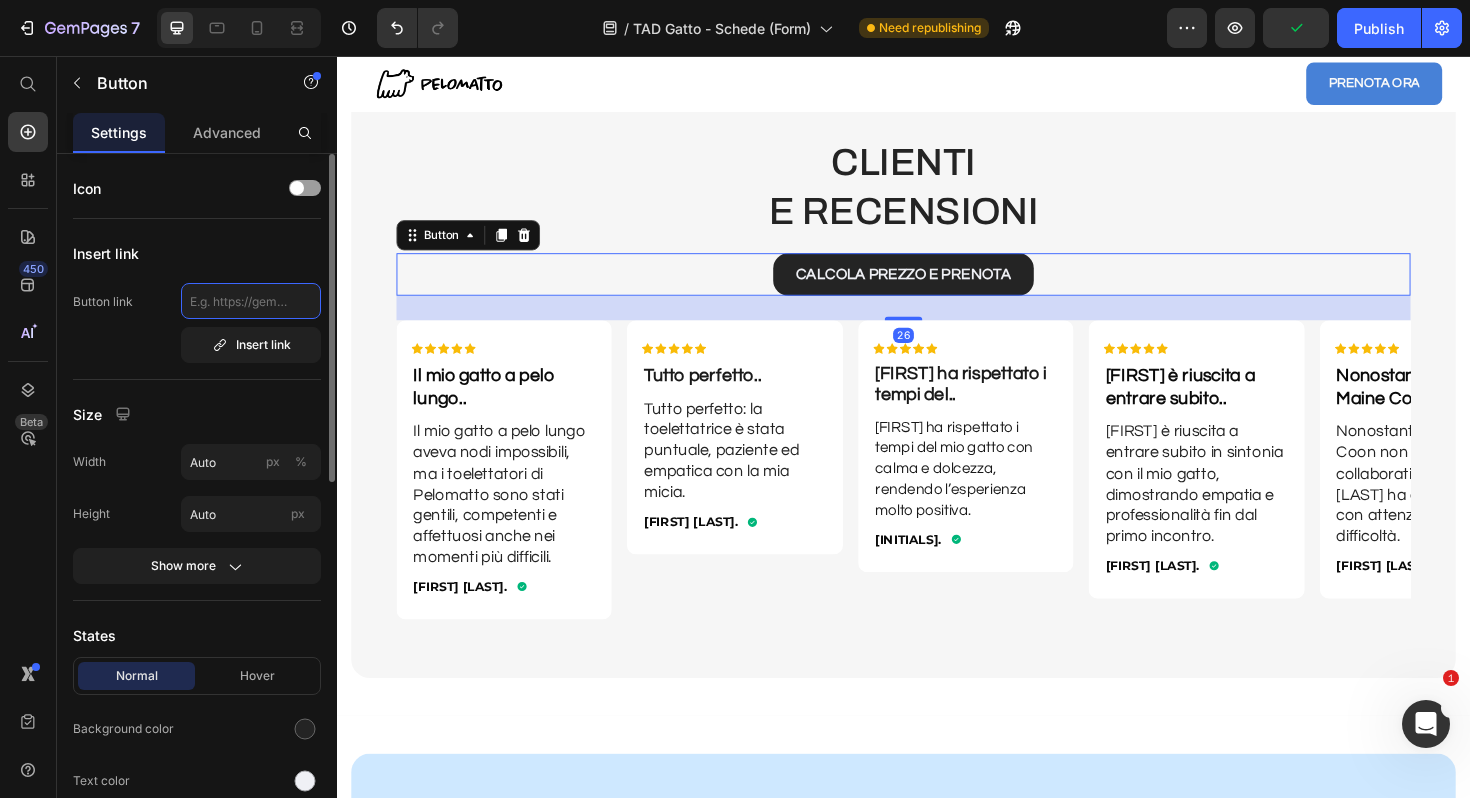 type on "https://prenota.pelomatto.it/gatti" 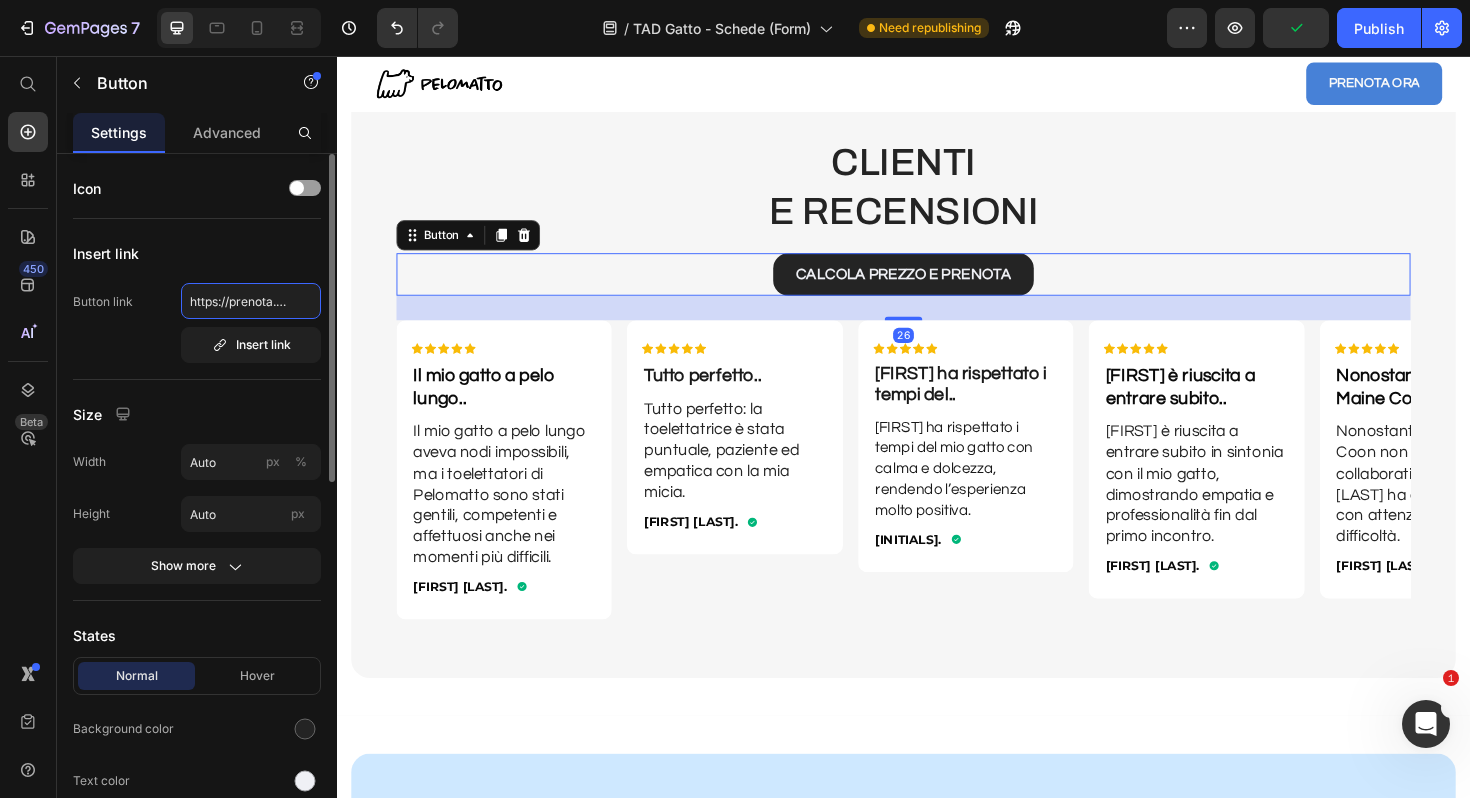 scroll, scrollTop: 0, scrollLeft: 85, axis: horizontal 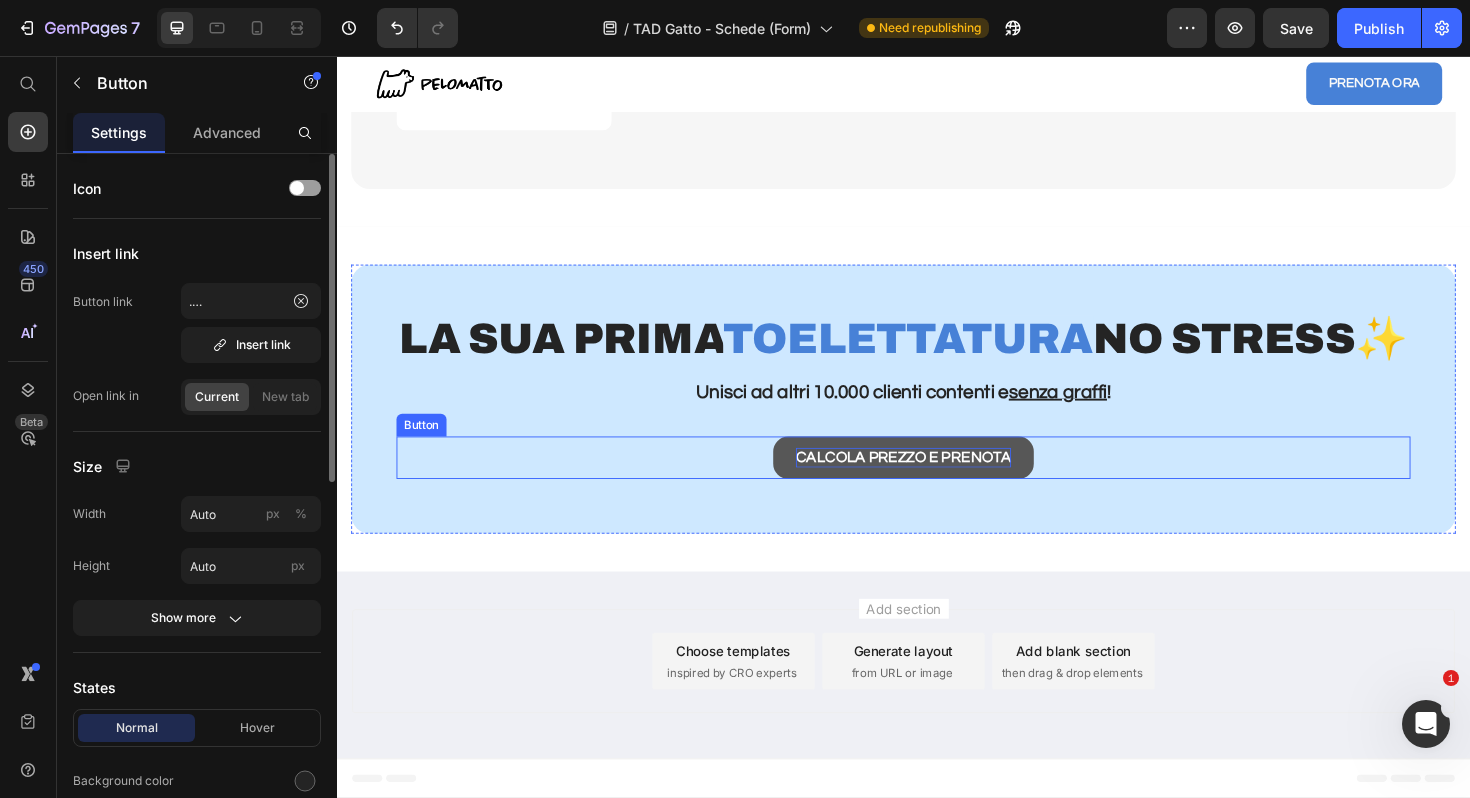 click on "CALCOLA PREZZO E PRENOTA" at bounding box center (937, 481) 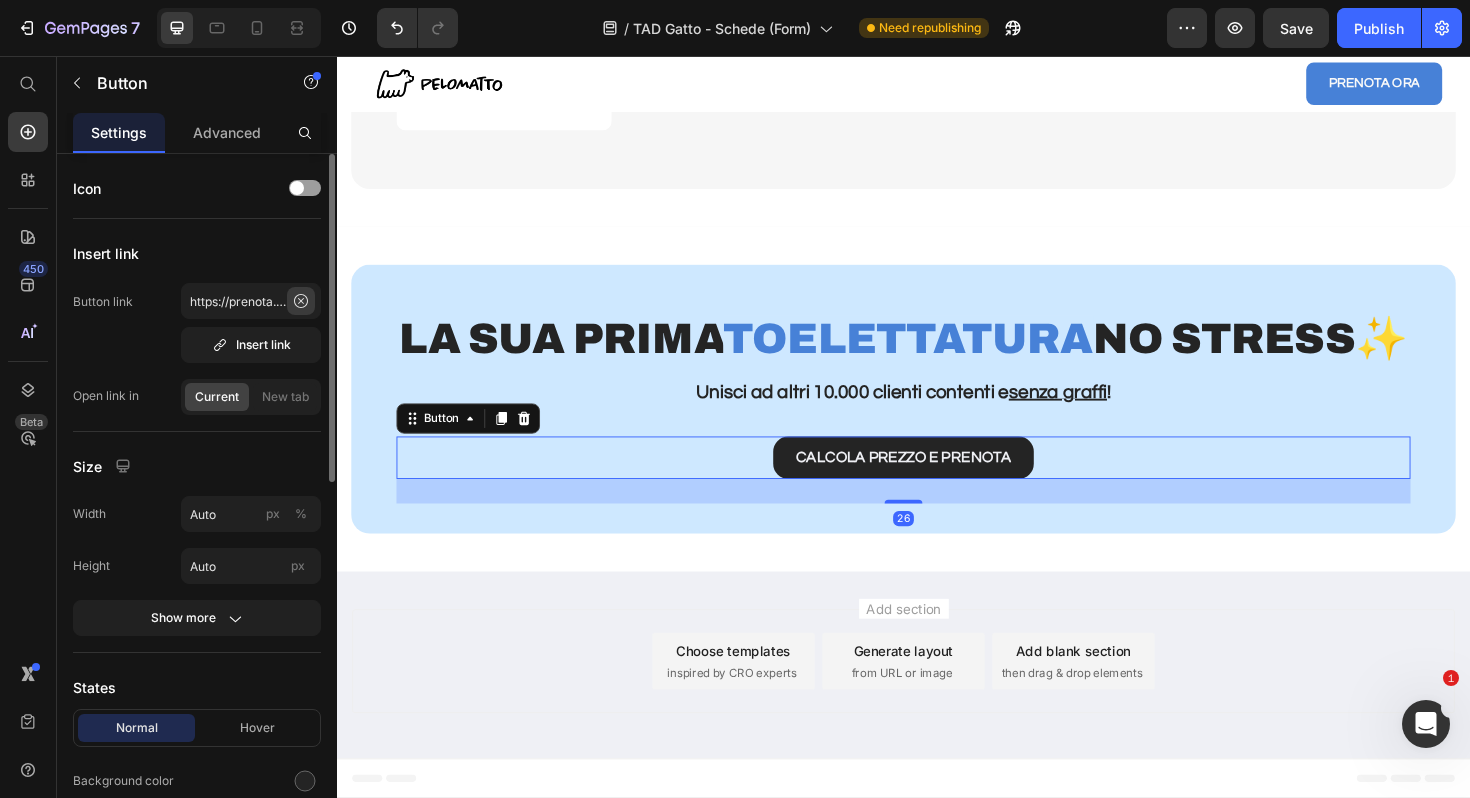 click 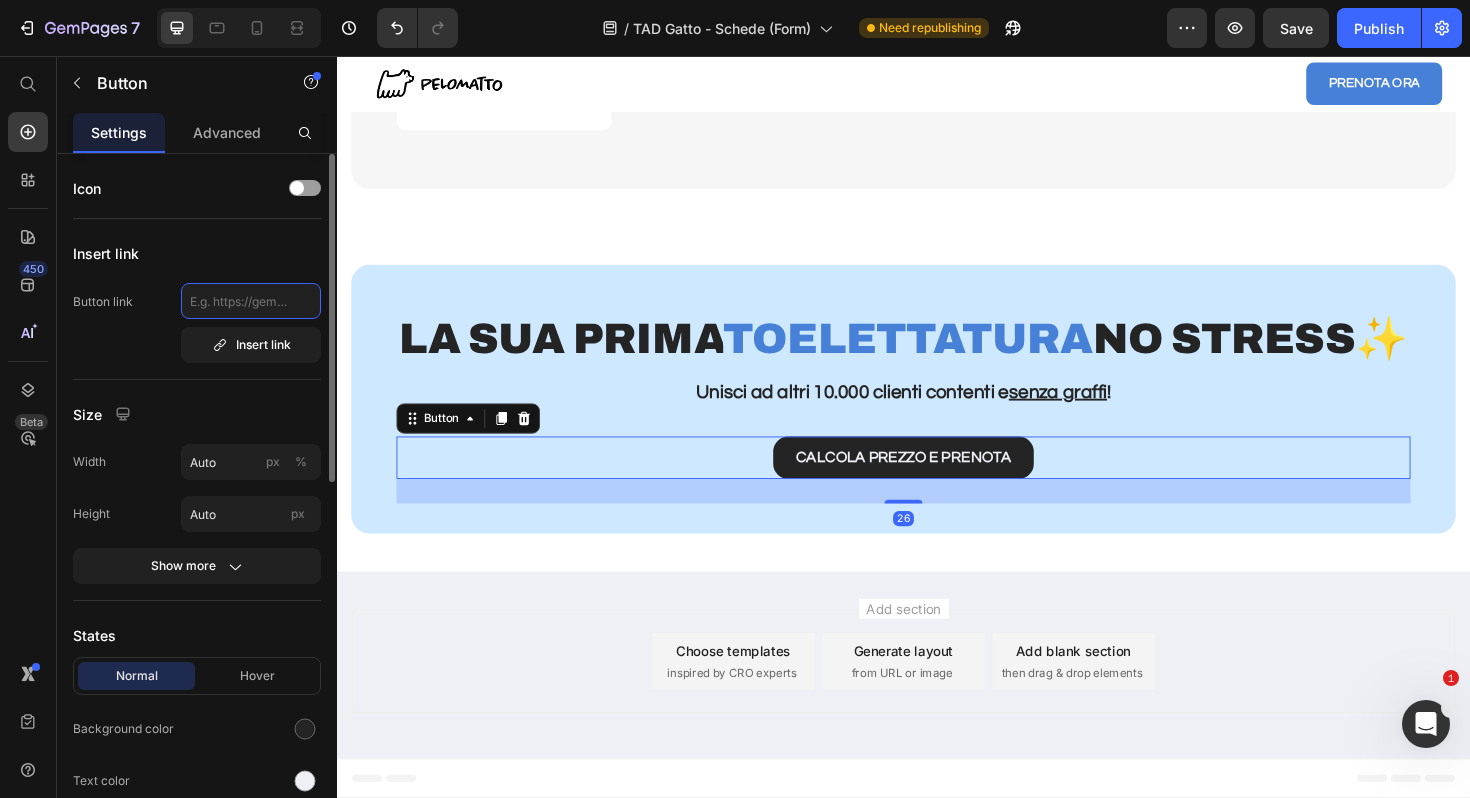 scroll, scrollTop: 0, scrollLeft: 0, axis: both 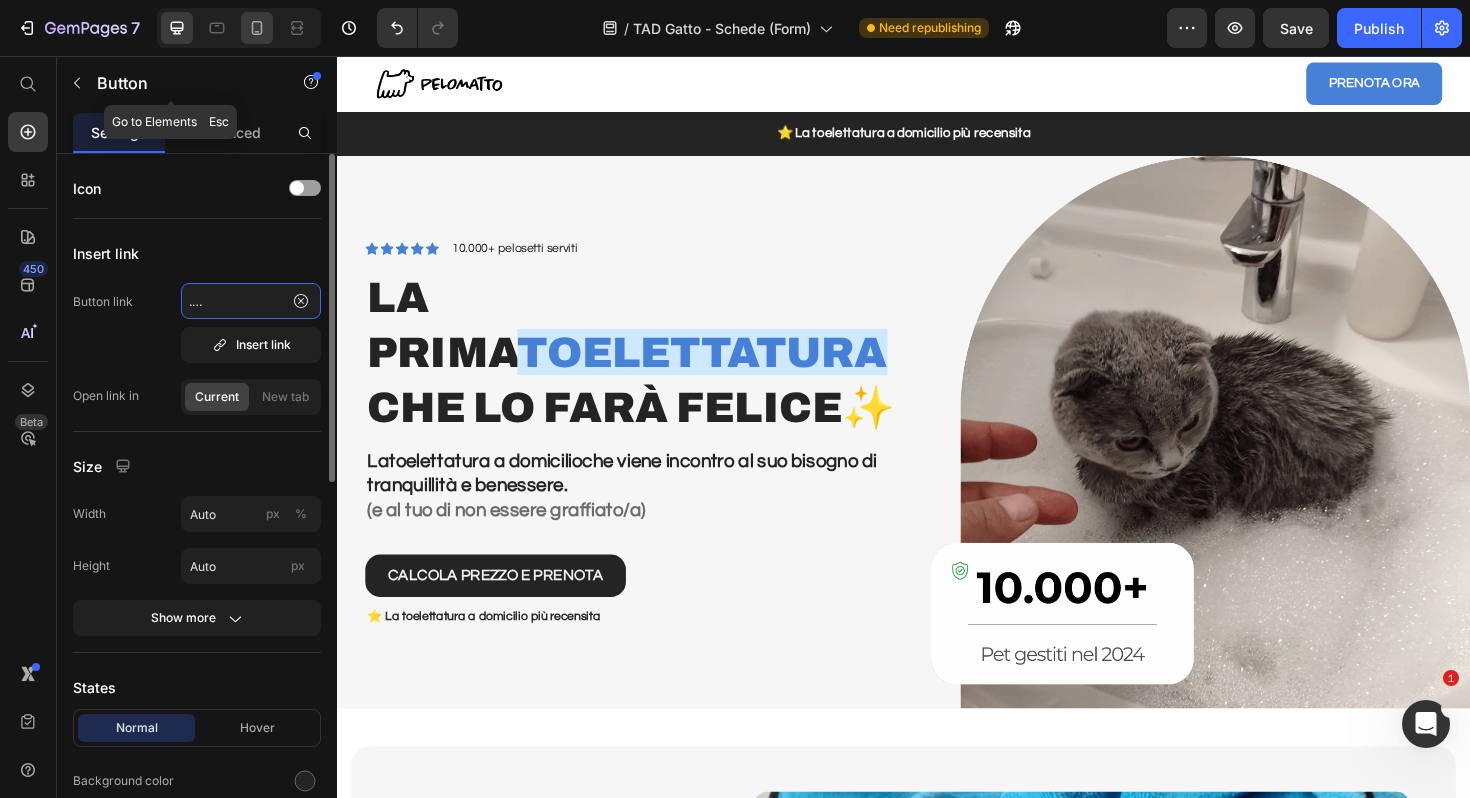 type on "https://prenota.pelomatto.it/gatti" 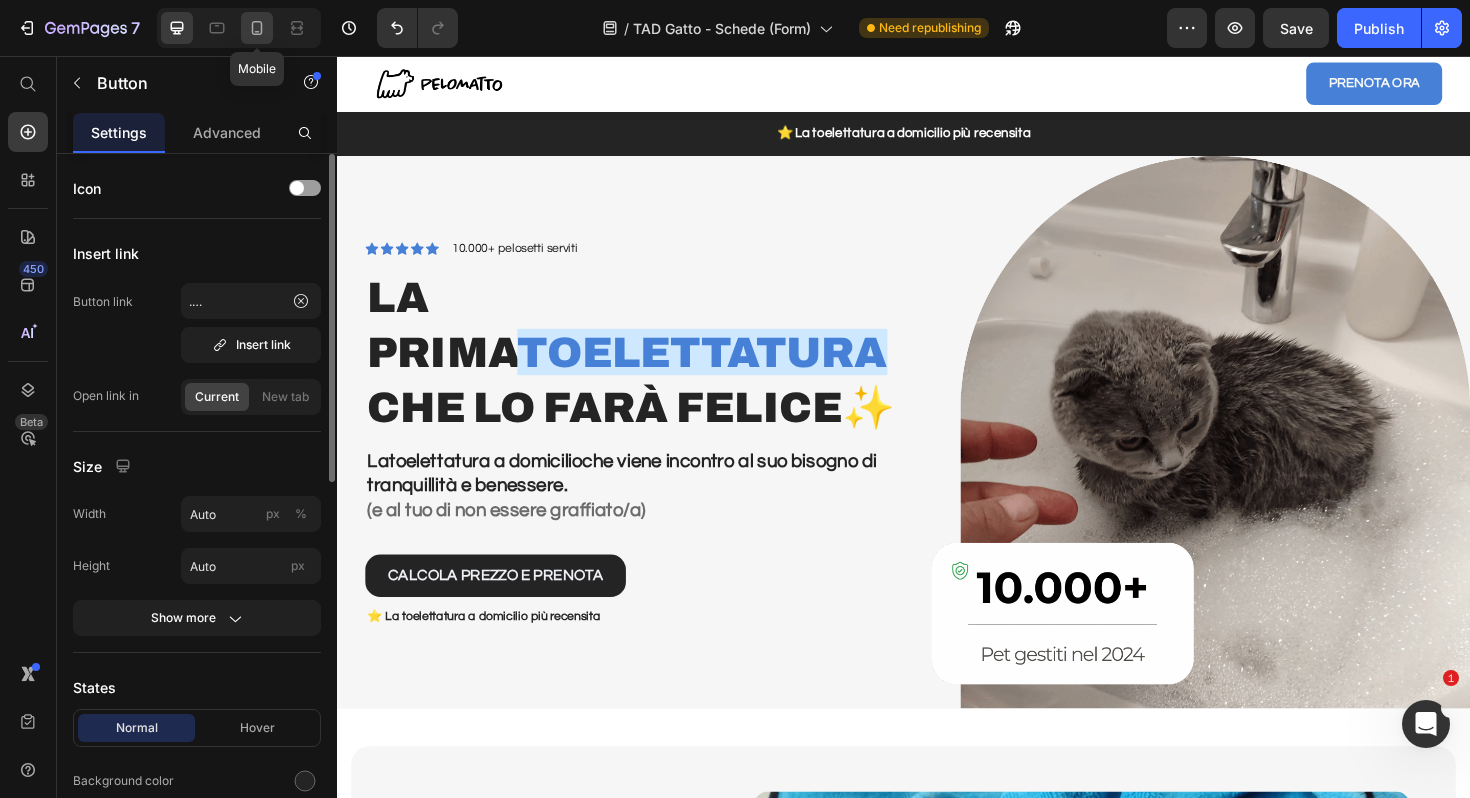 click 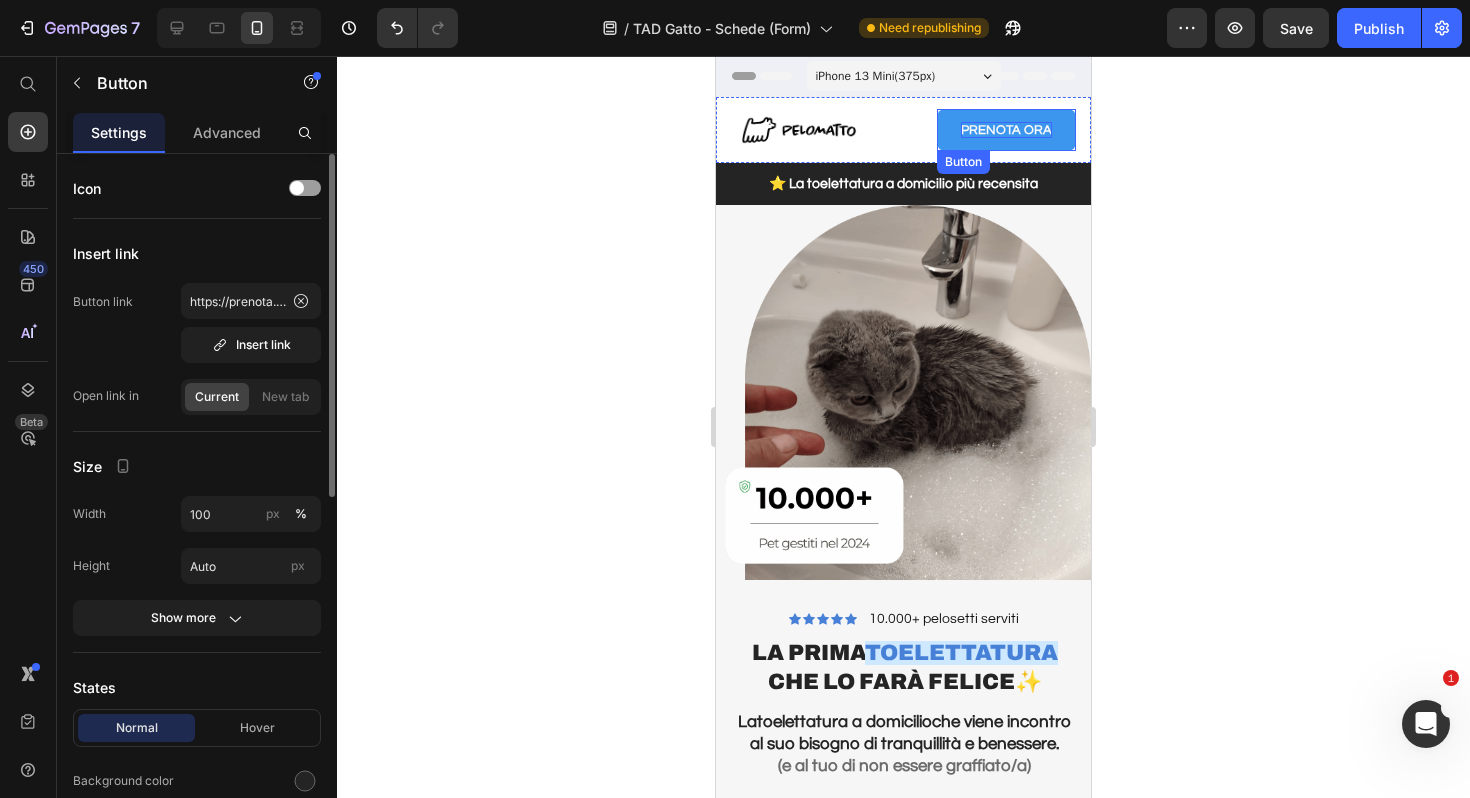 click on "PRENOTA ORA" at bounding box center (1006, 130) 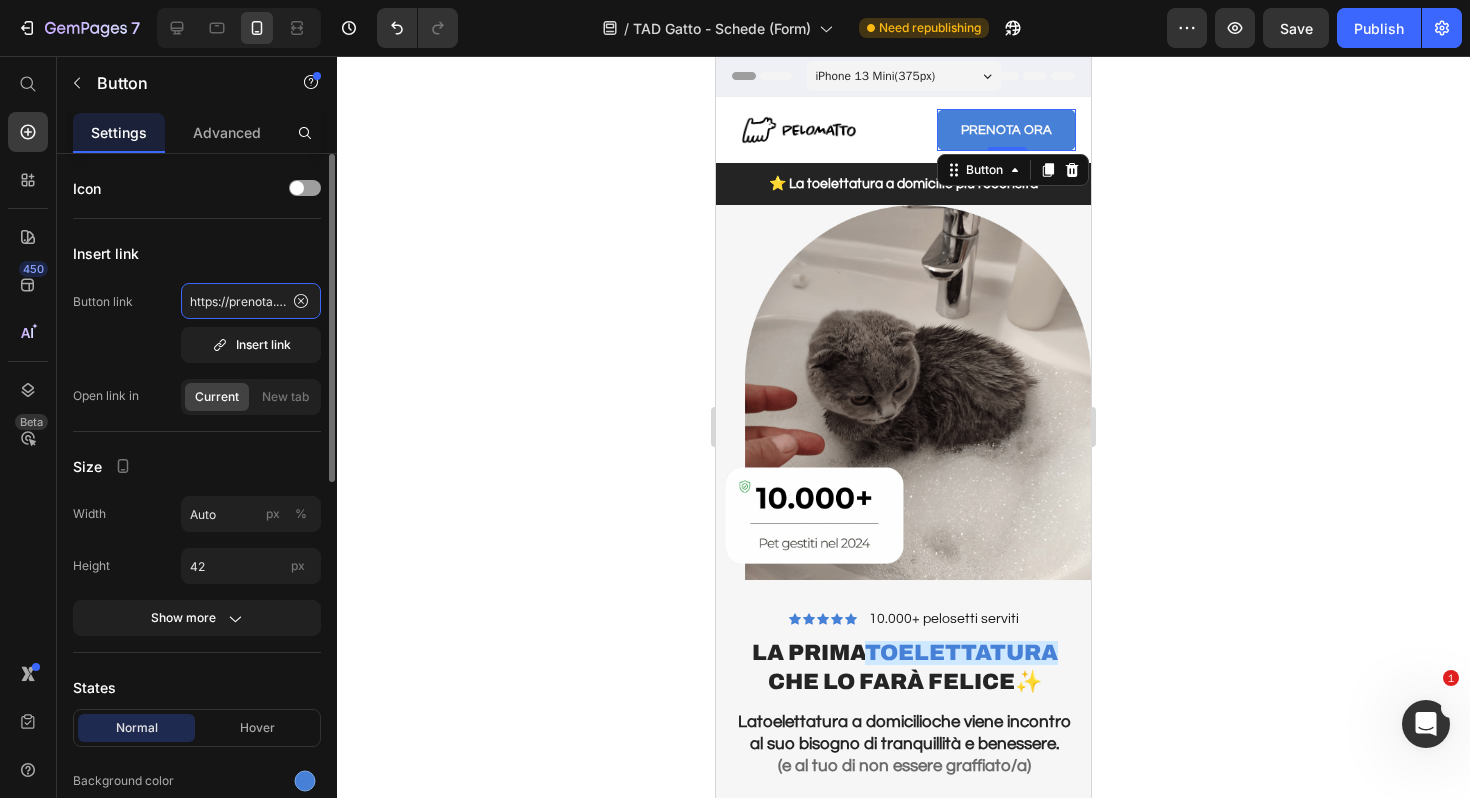 click on "https://prenota.pelomatto.it/gatti" 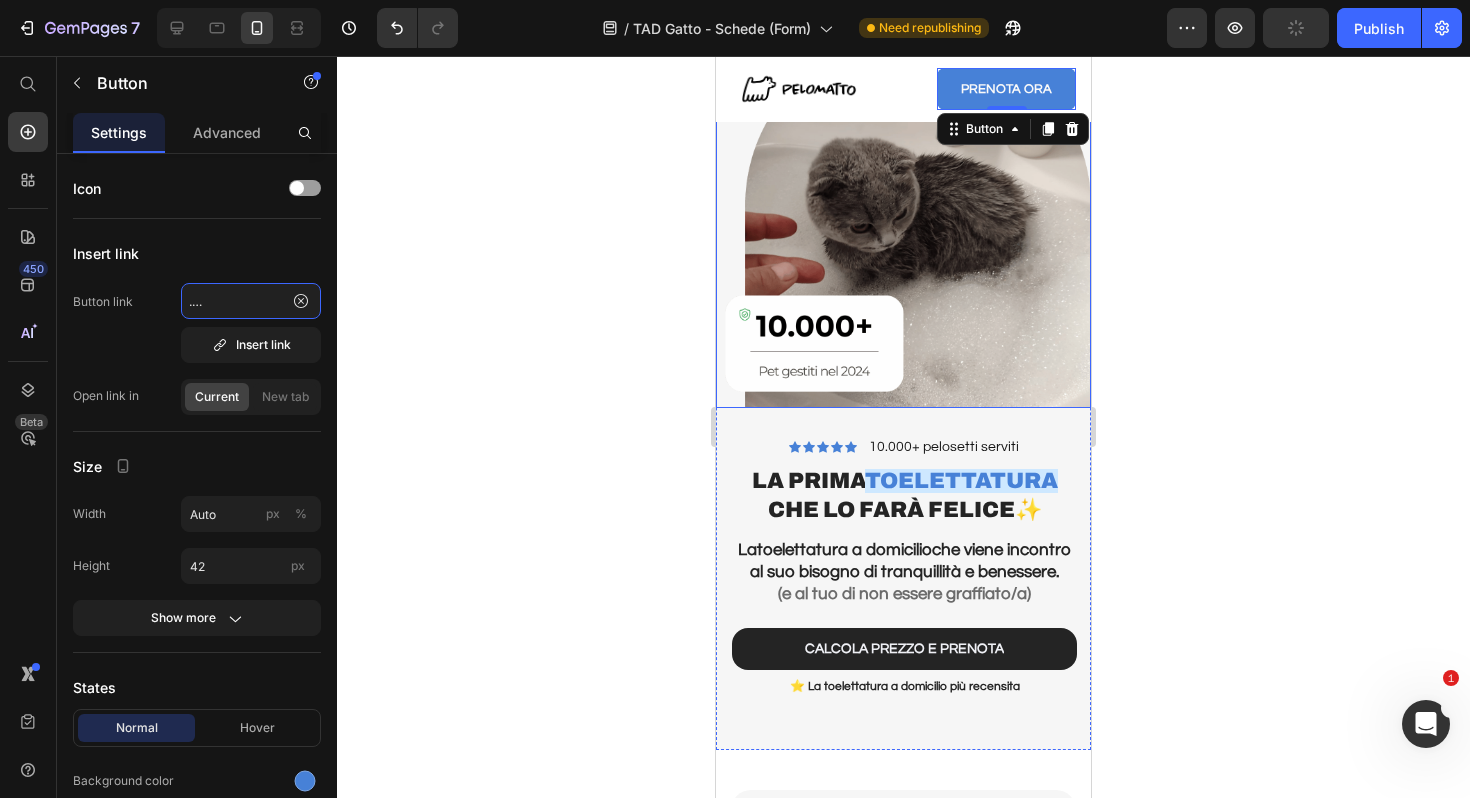 scroll, scrollTop: 174, scrollLeft: 0, axis: vertical 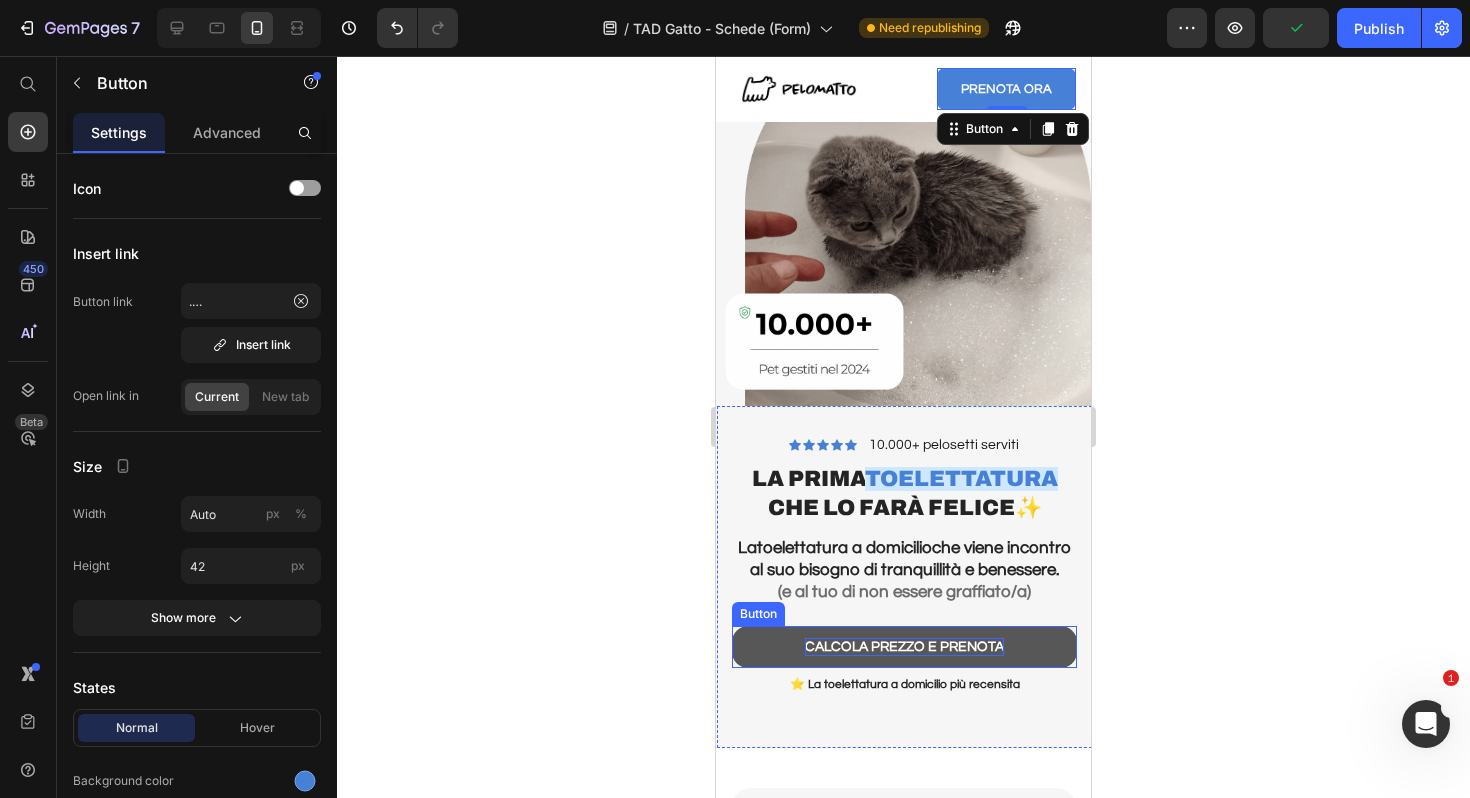 click on "CALCOLA PREZZO E PRENOTA" at bounding box center (904, 647) 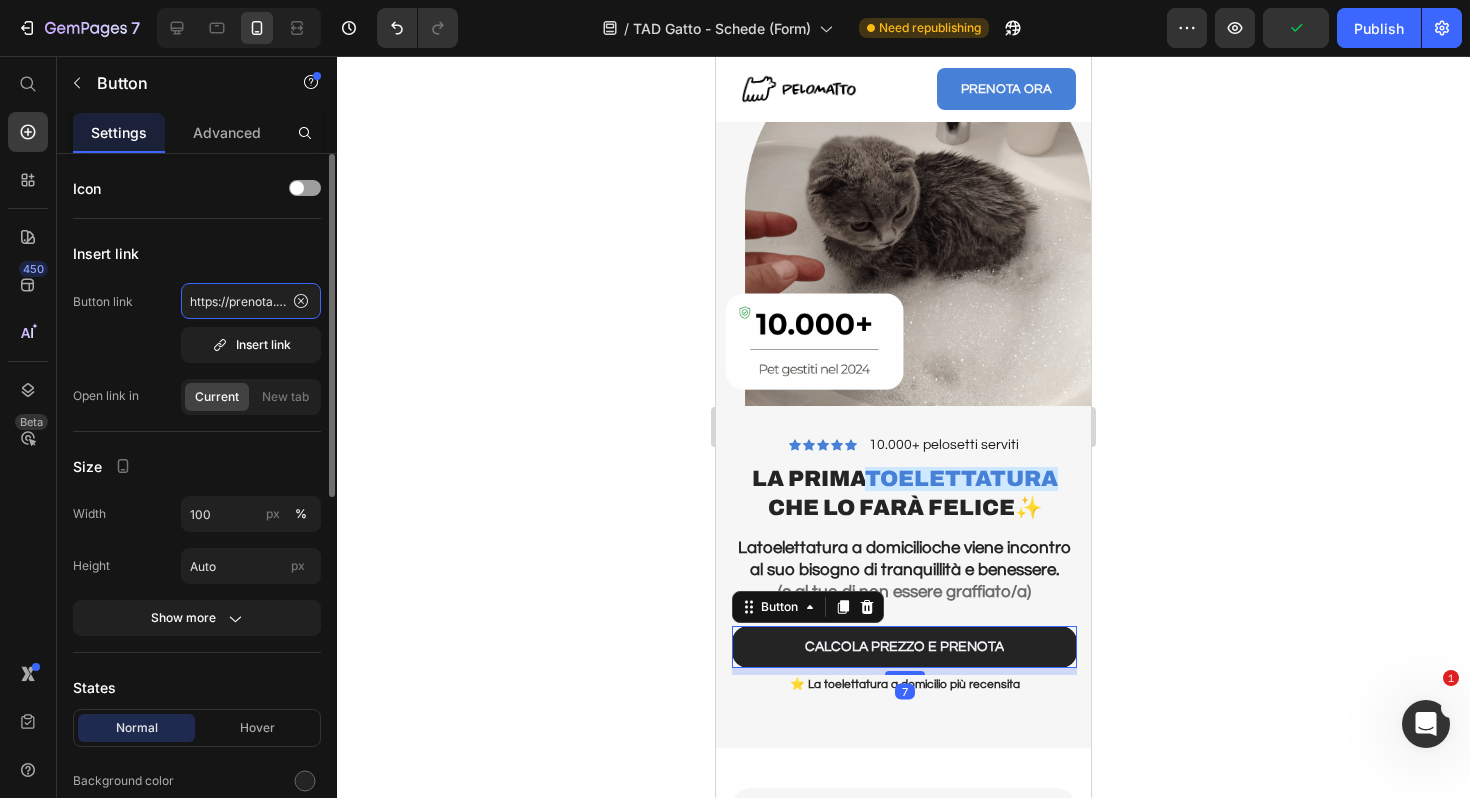 click on "https://prenota.pelomatto.it/gatti" 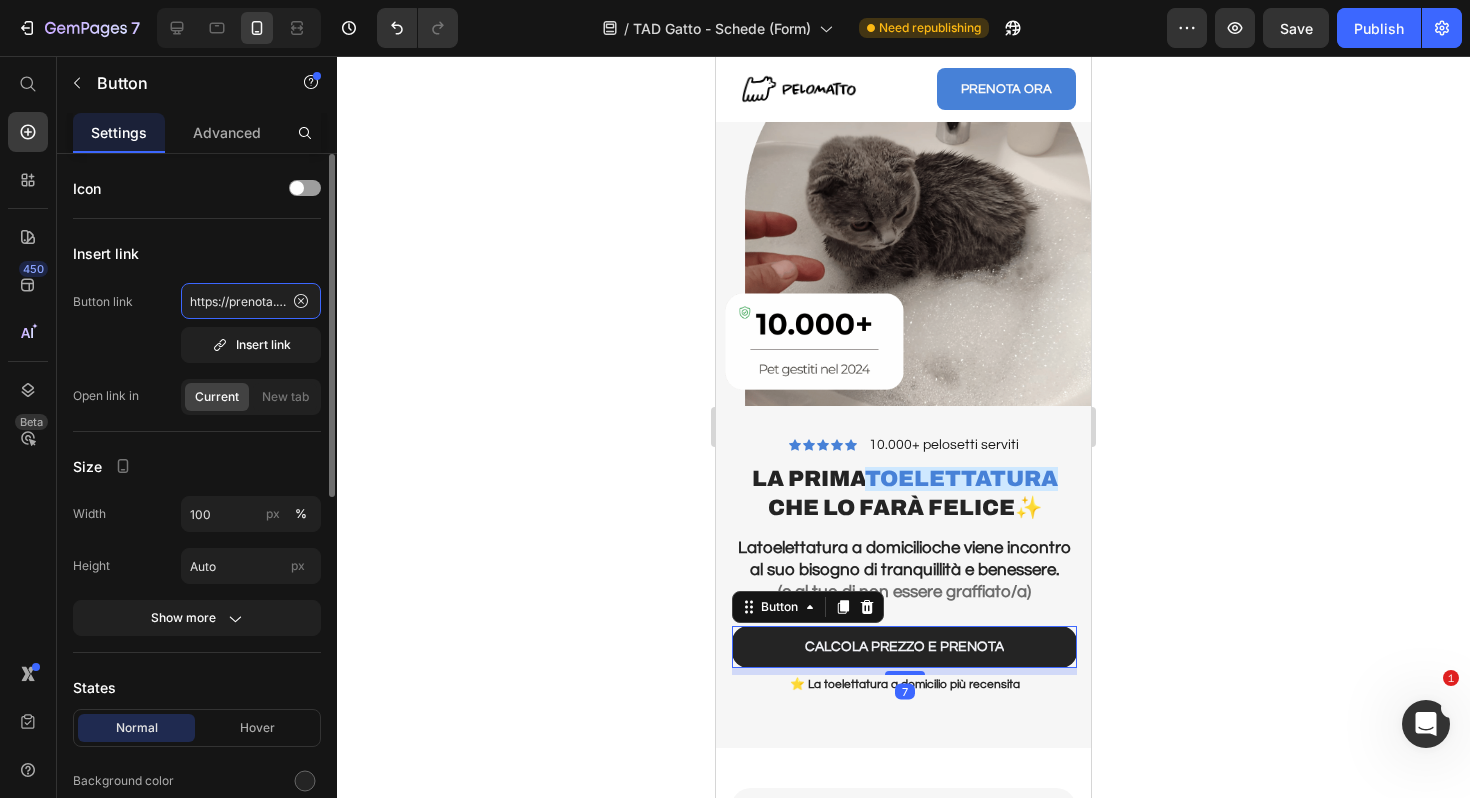 scroll, scrollTop: 0, scrollLeft: 86, axis: horizontal 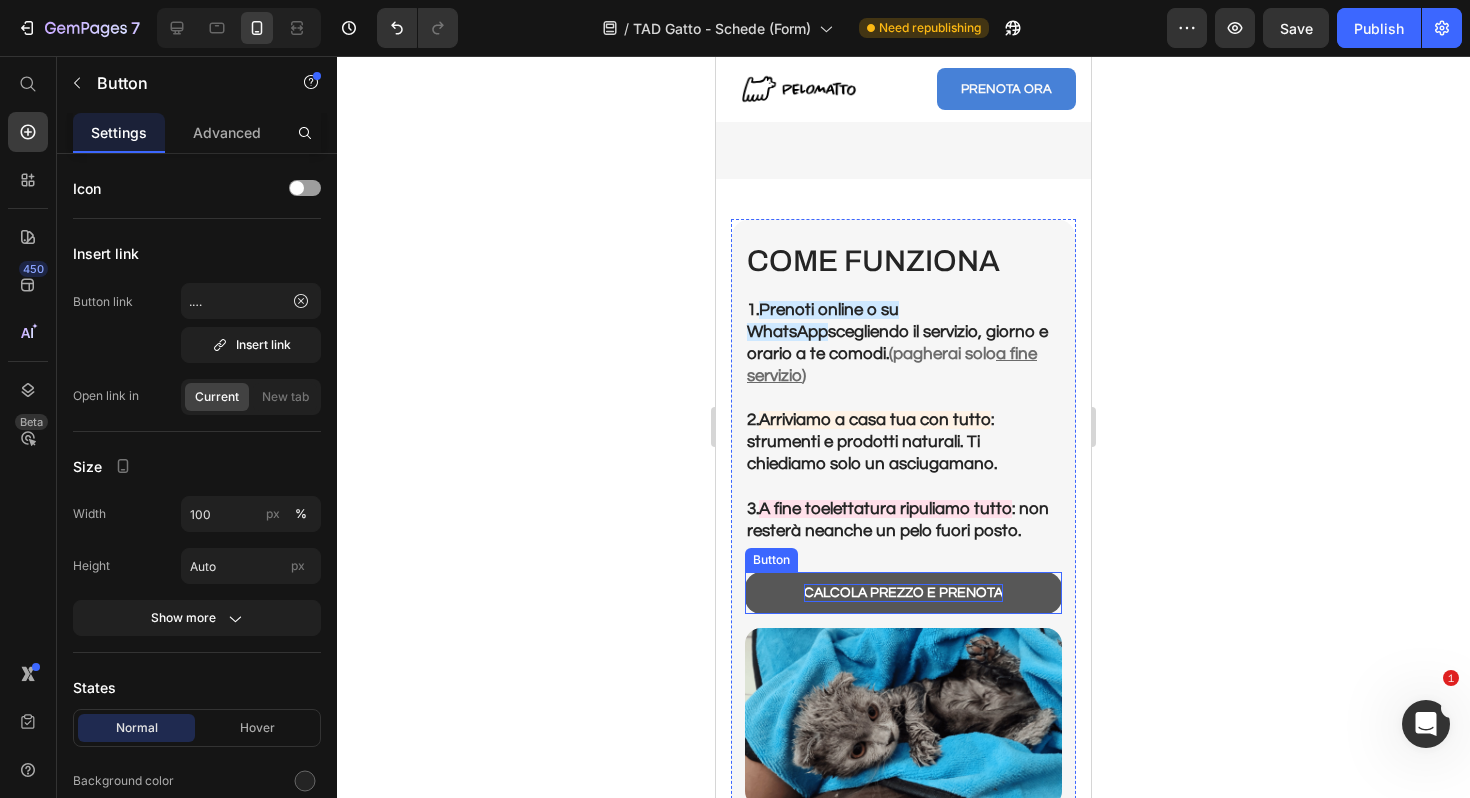 click on "CALCOLA PREZZO E PRENOTA" at bounding box center [903, 593] 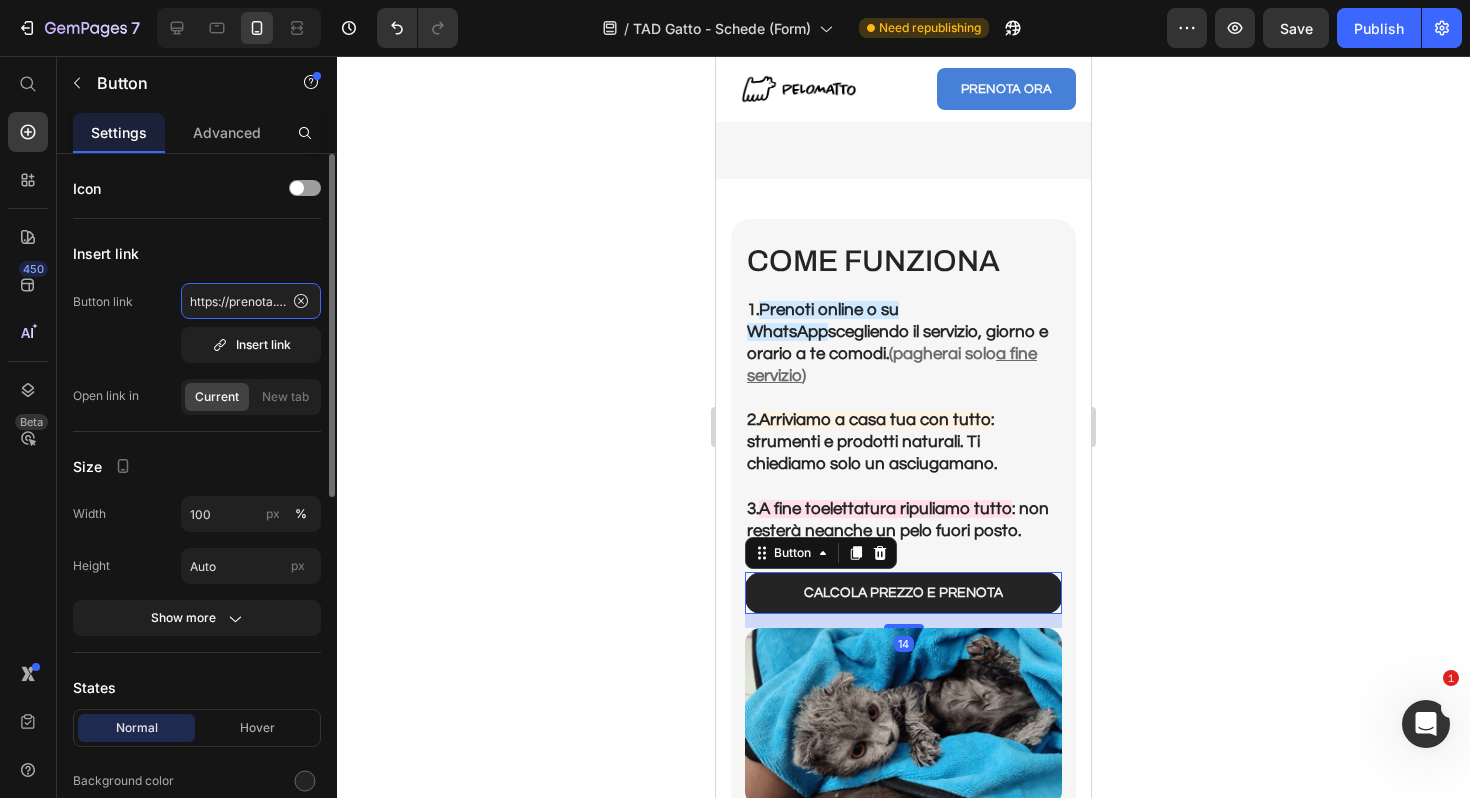 click on "https://prenota.pelomatto.it/gatti" 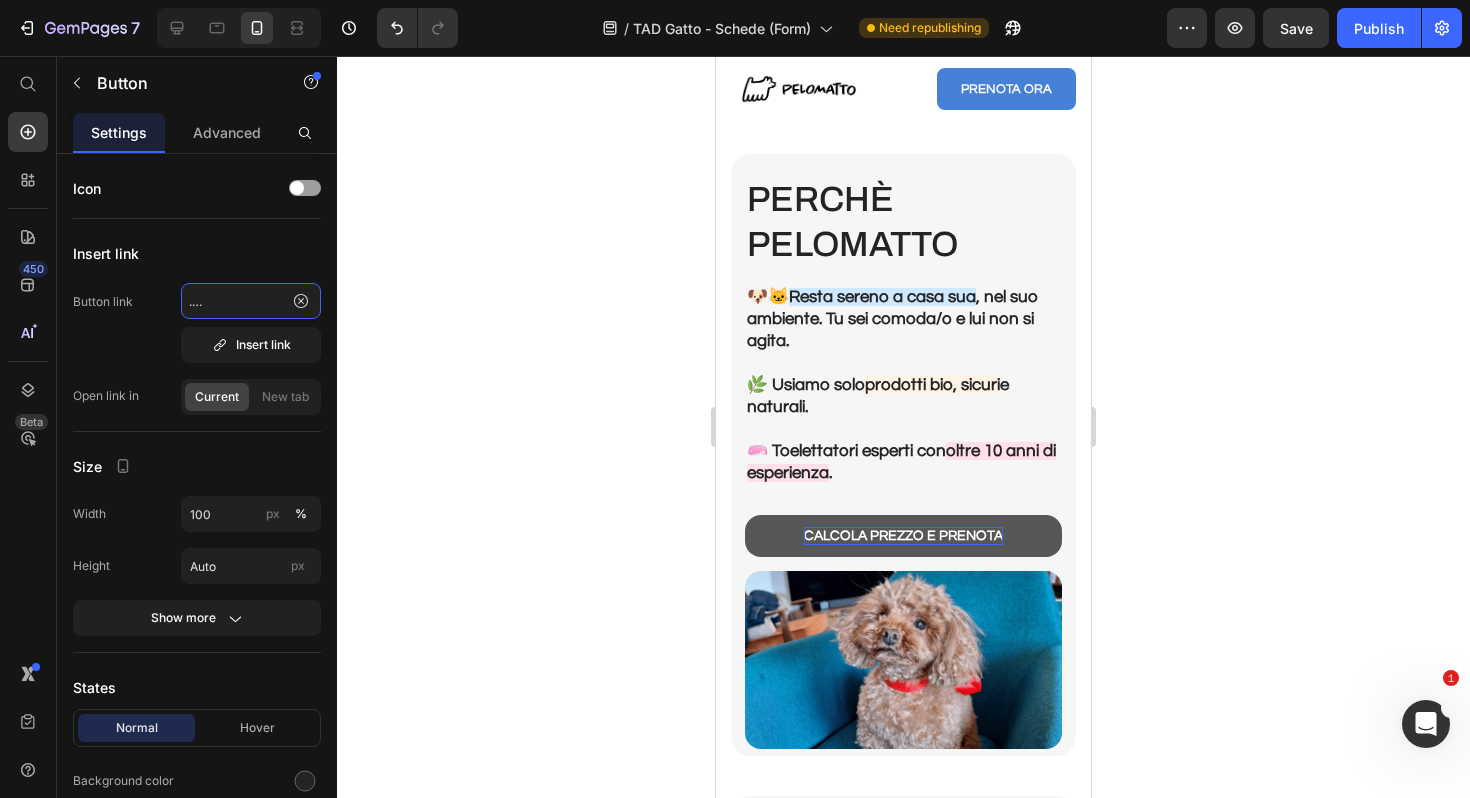 scroll, scrollTop: 1445, scrollLeft: 0, axis: vertical 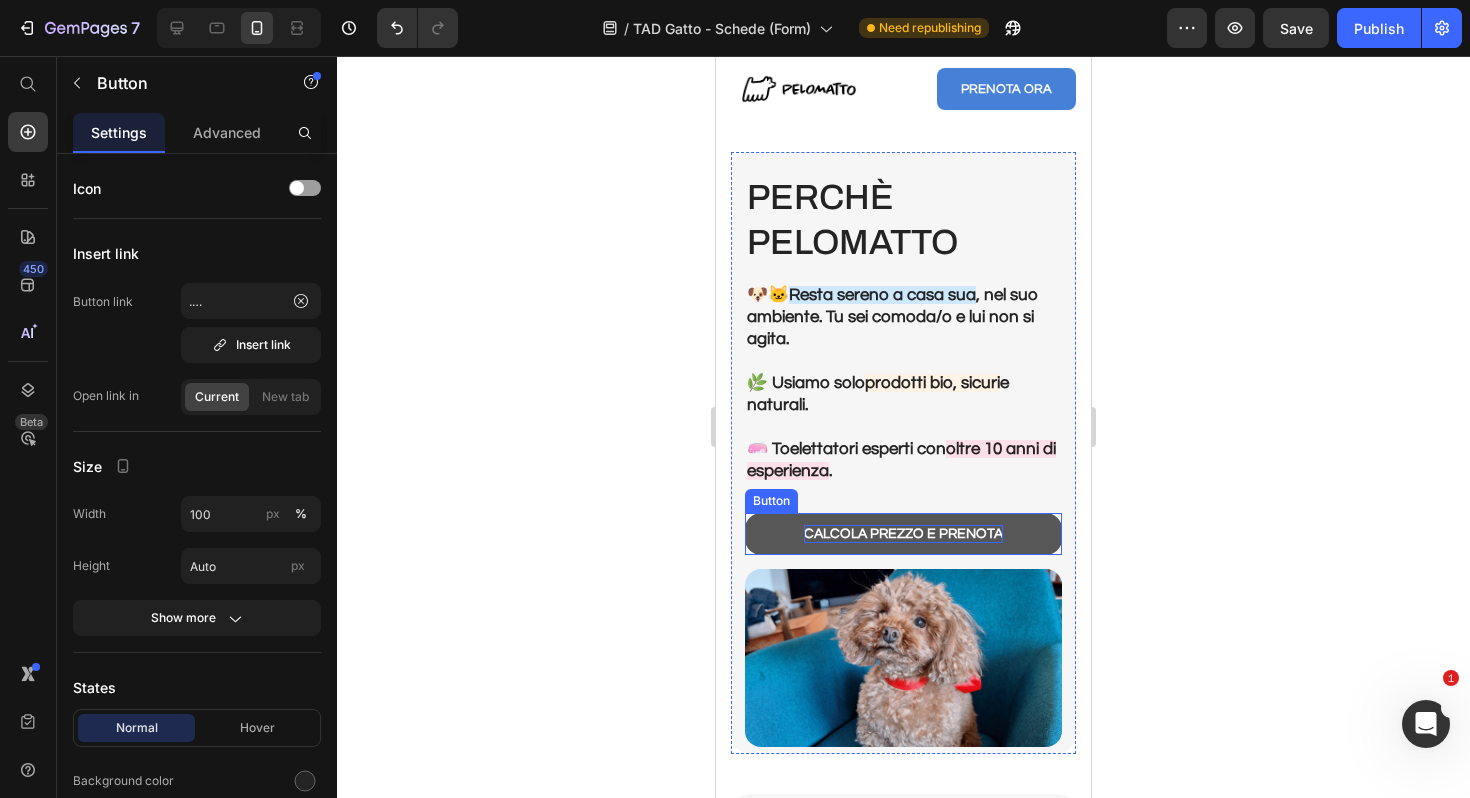 click on "CALCOLA PREZZO E PRENOTA" at bounding box center [903, 534] 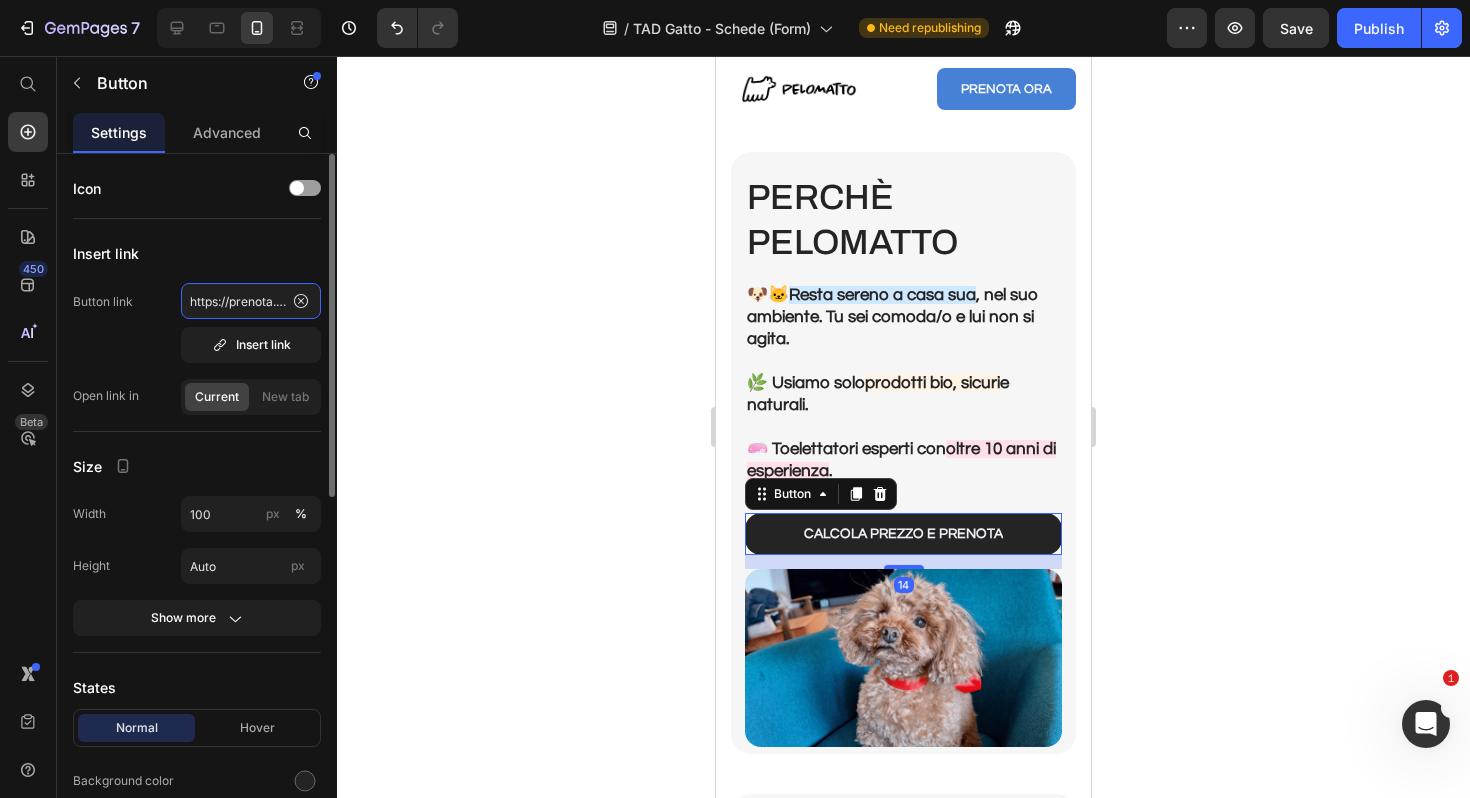 click on "https://prenota.pelomatto.it/gatti" 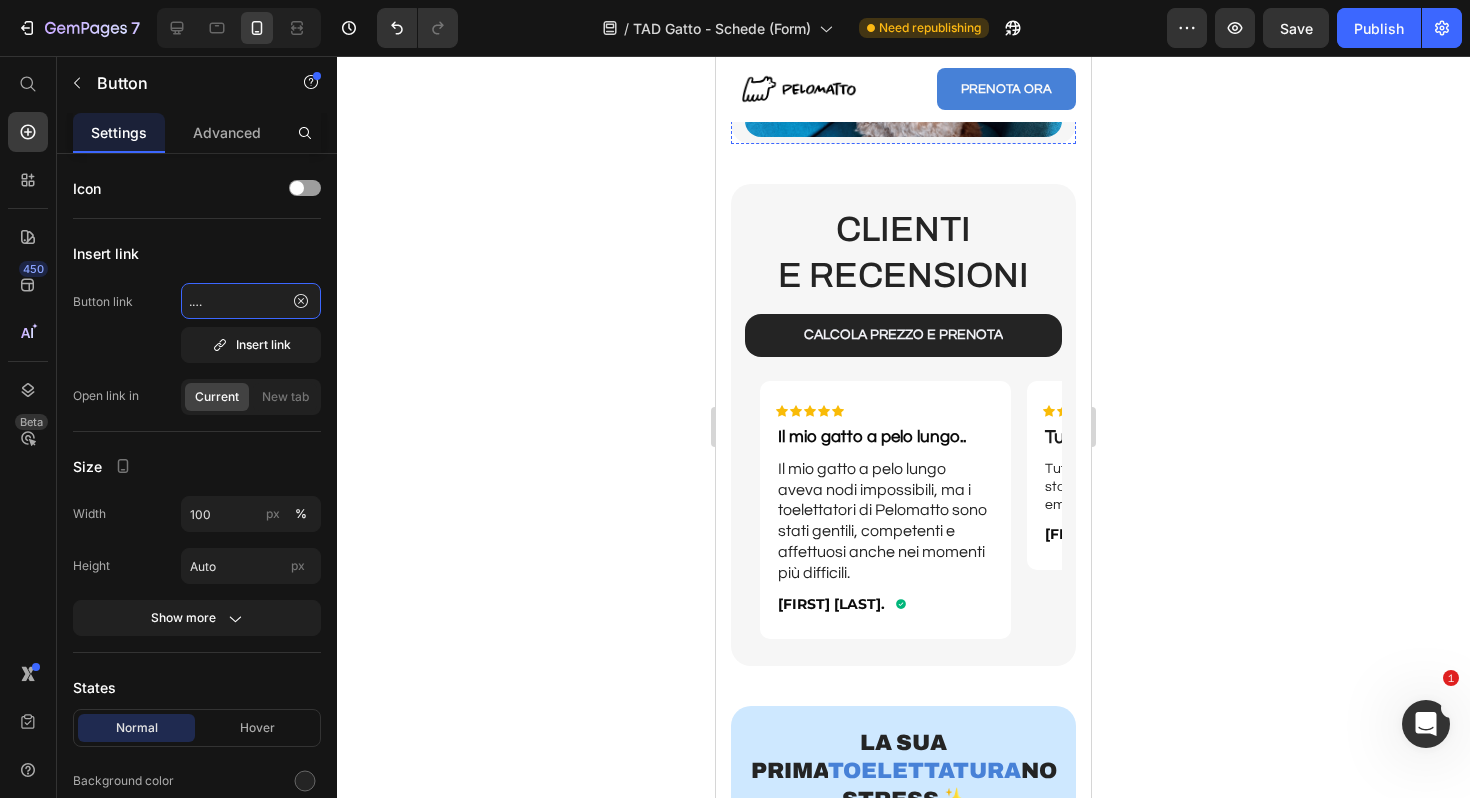 scroll, scrollTop: 2121, scrollLeft: 0, axis: vertical 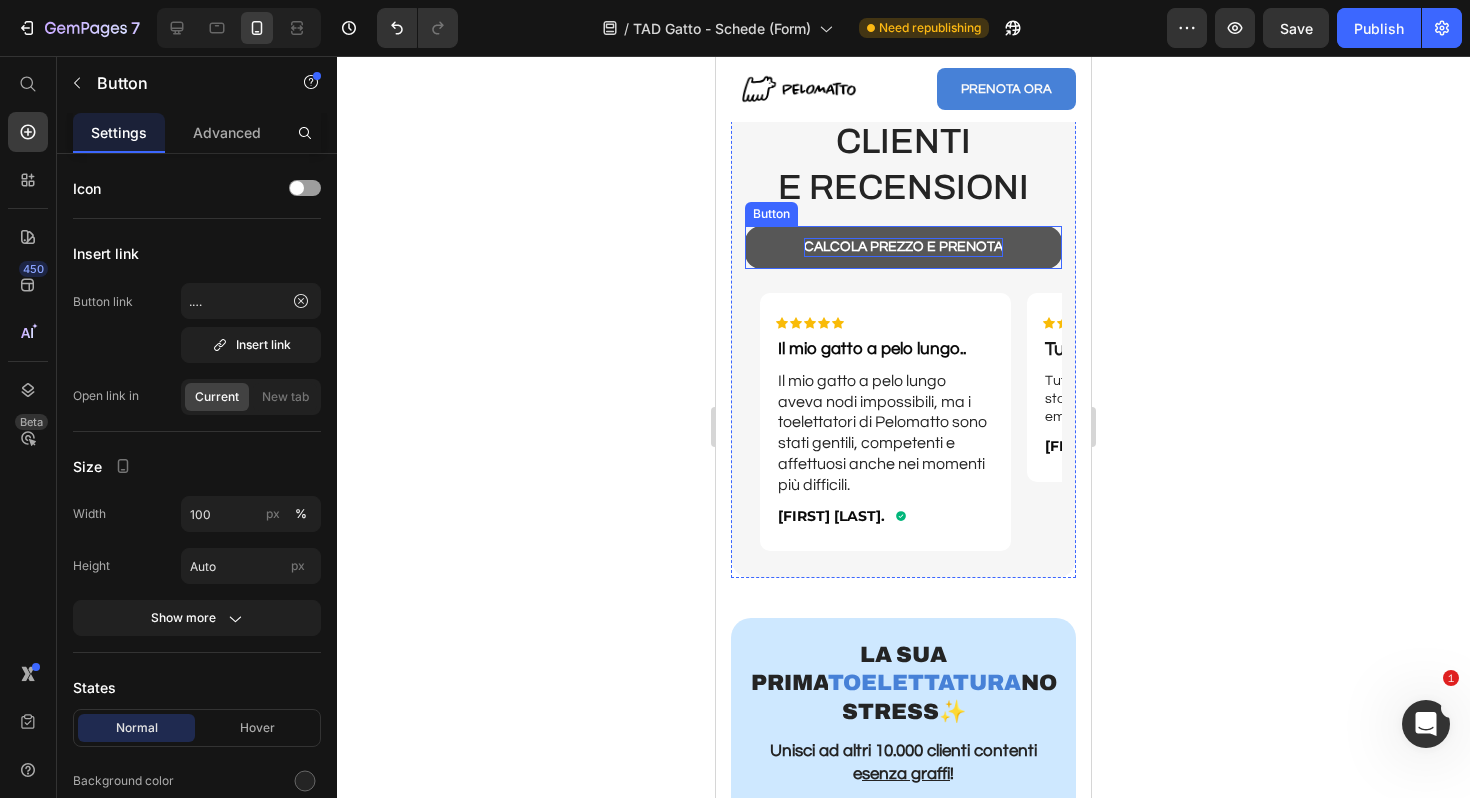 click on "CALCOLA PREZZO E PRENOTA" at bounding box center [903, 247] 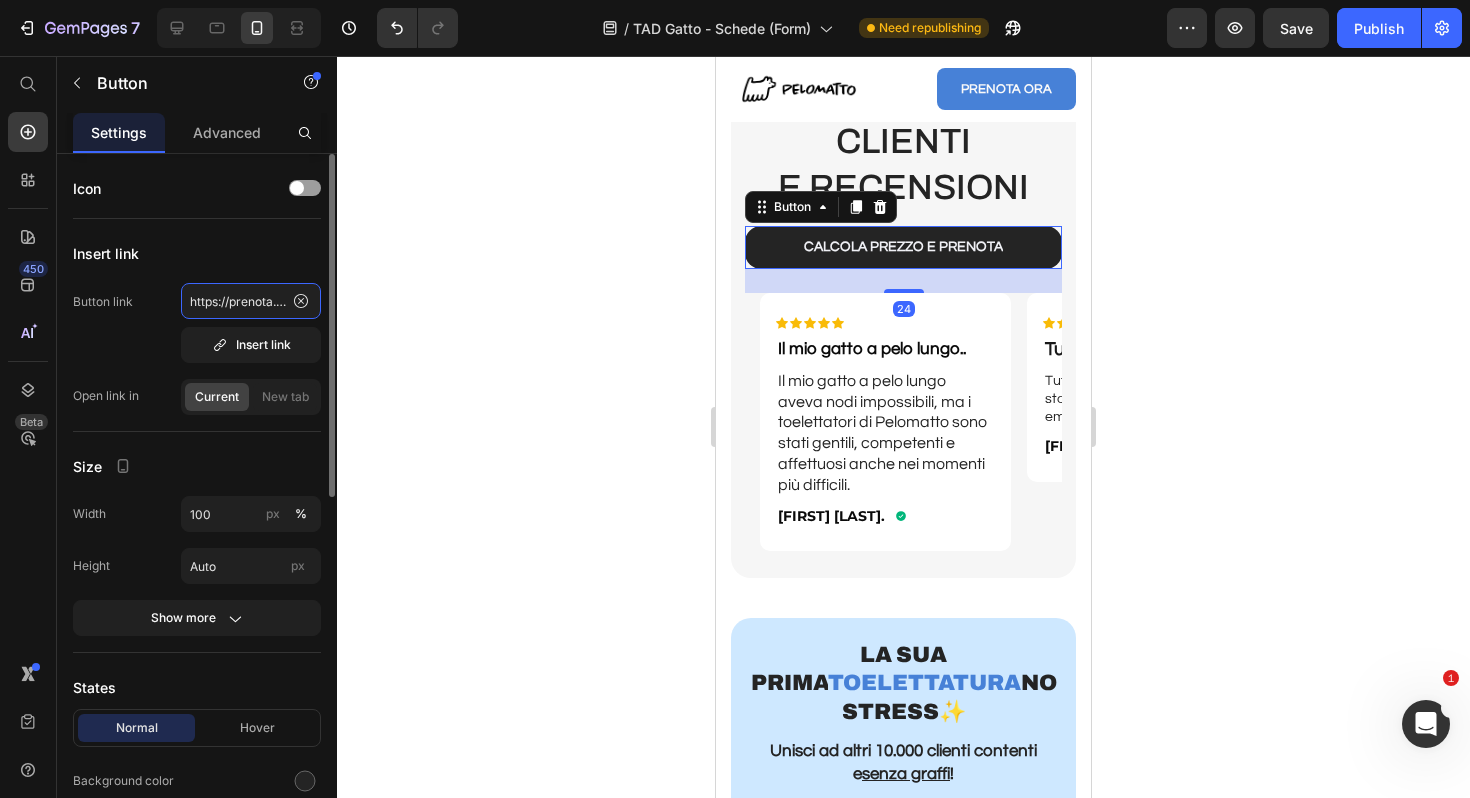 click on "https://prenota.pelomatto.it/gatti" 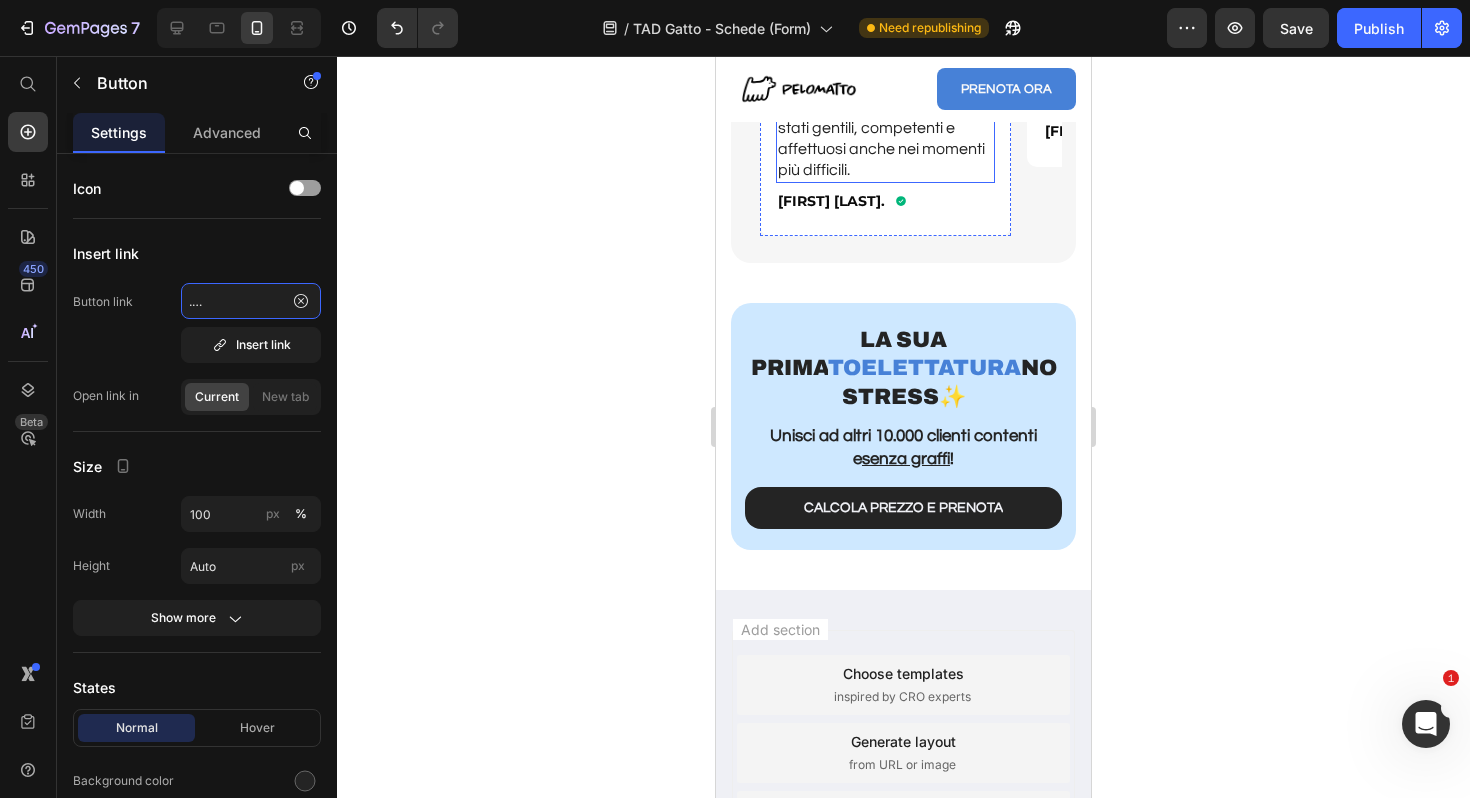 scroll, scrollTop: 2578, scrollLeft: 0, axis: vertical 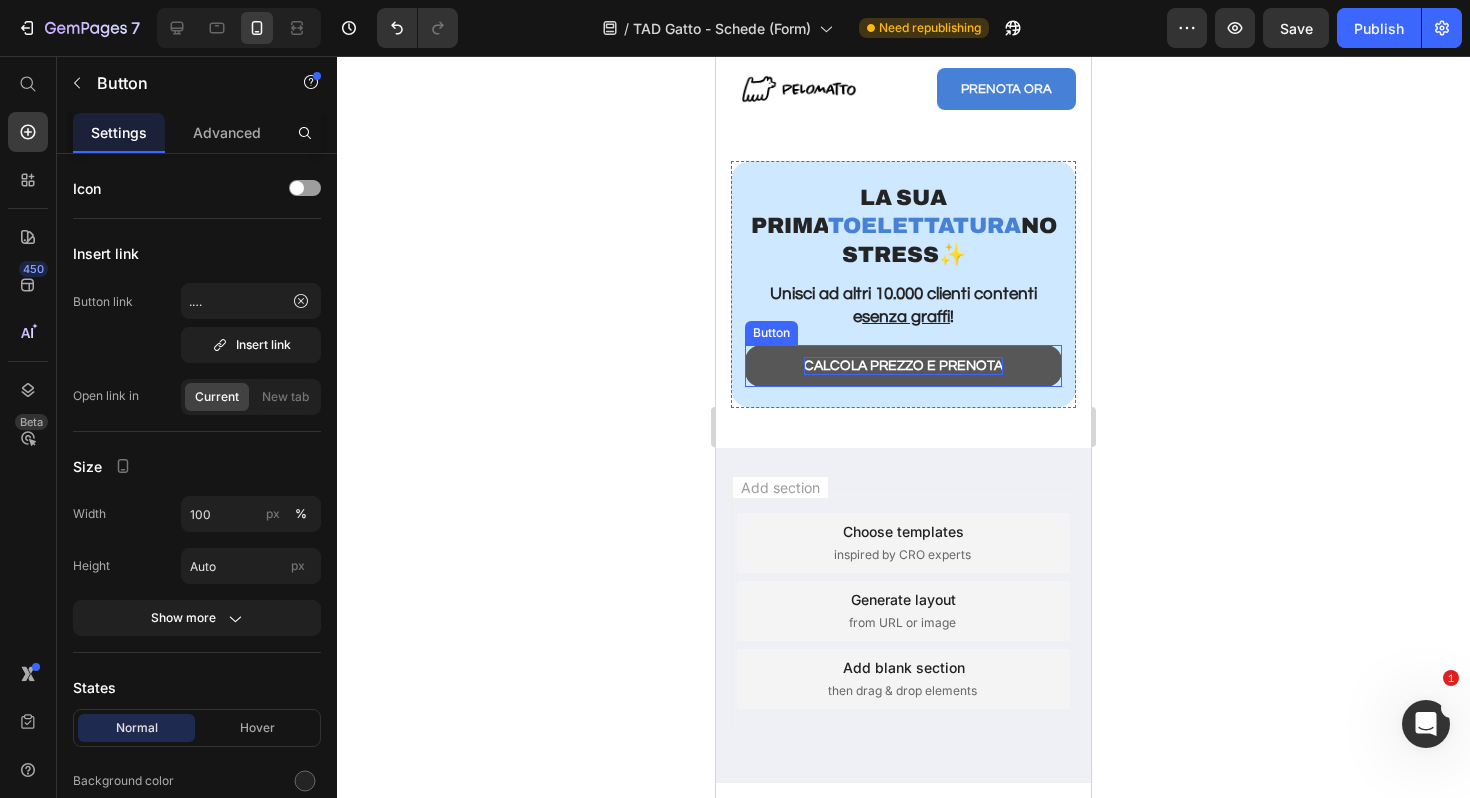 click on "CALCOLA PREZZO E PRENOTA" at bounding box center [903, 366] 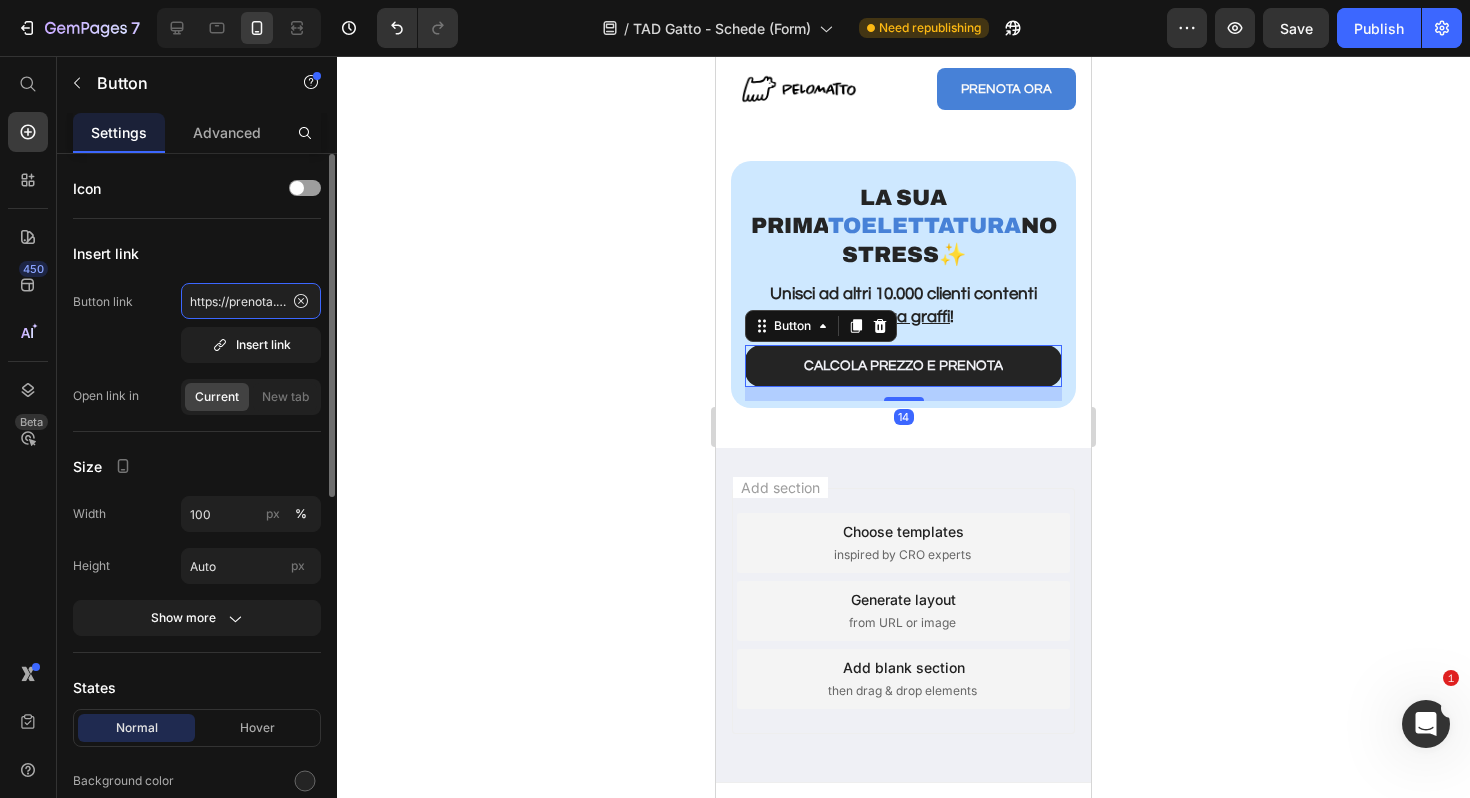 click on "https://prenota.pelomatto.it/gatti" 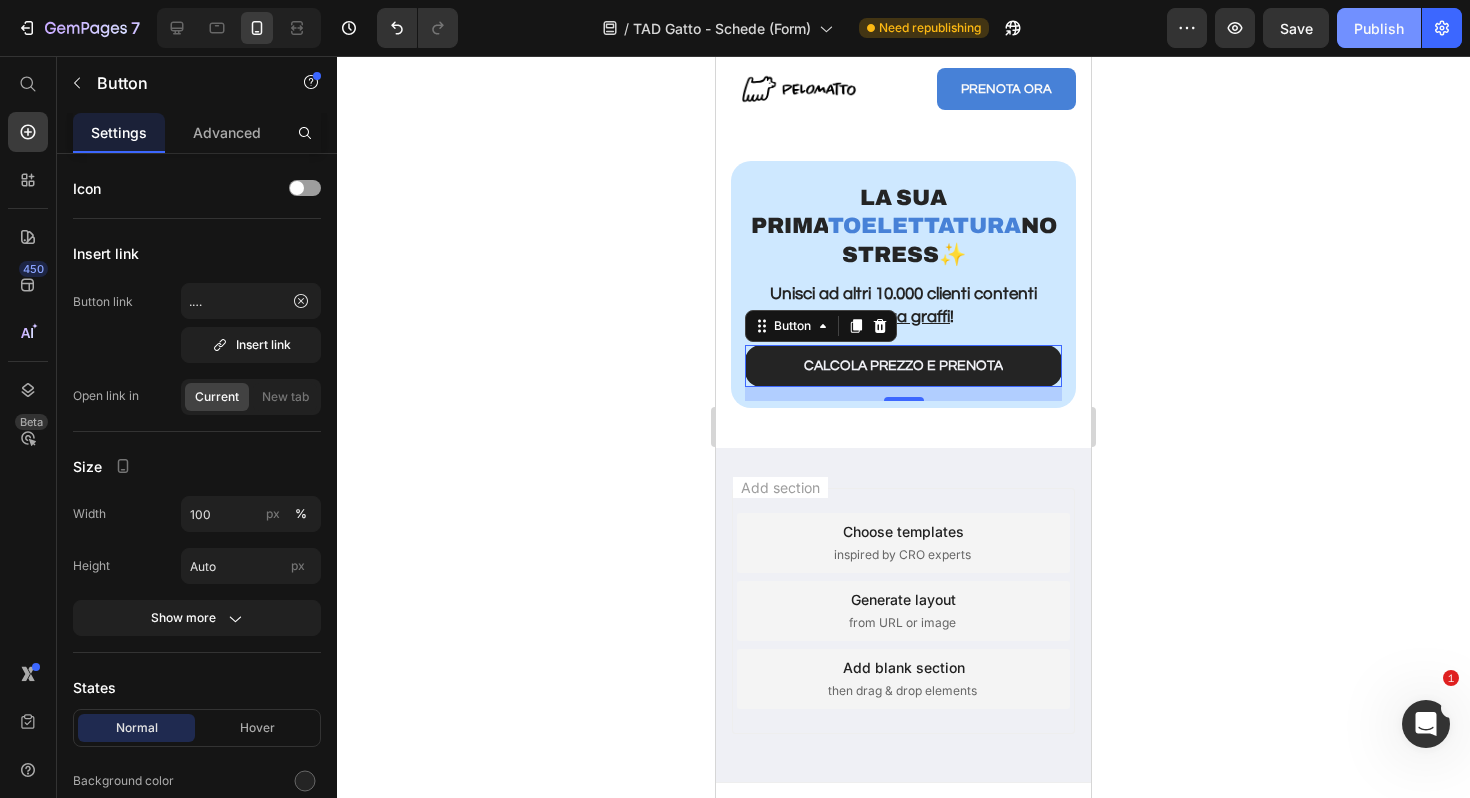 scroll, scrollTop: 0, scrollLeft: 0, axis: both 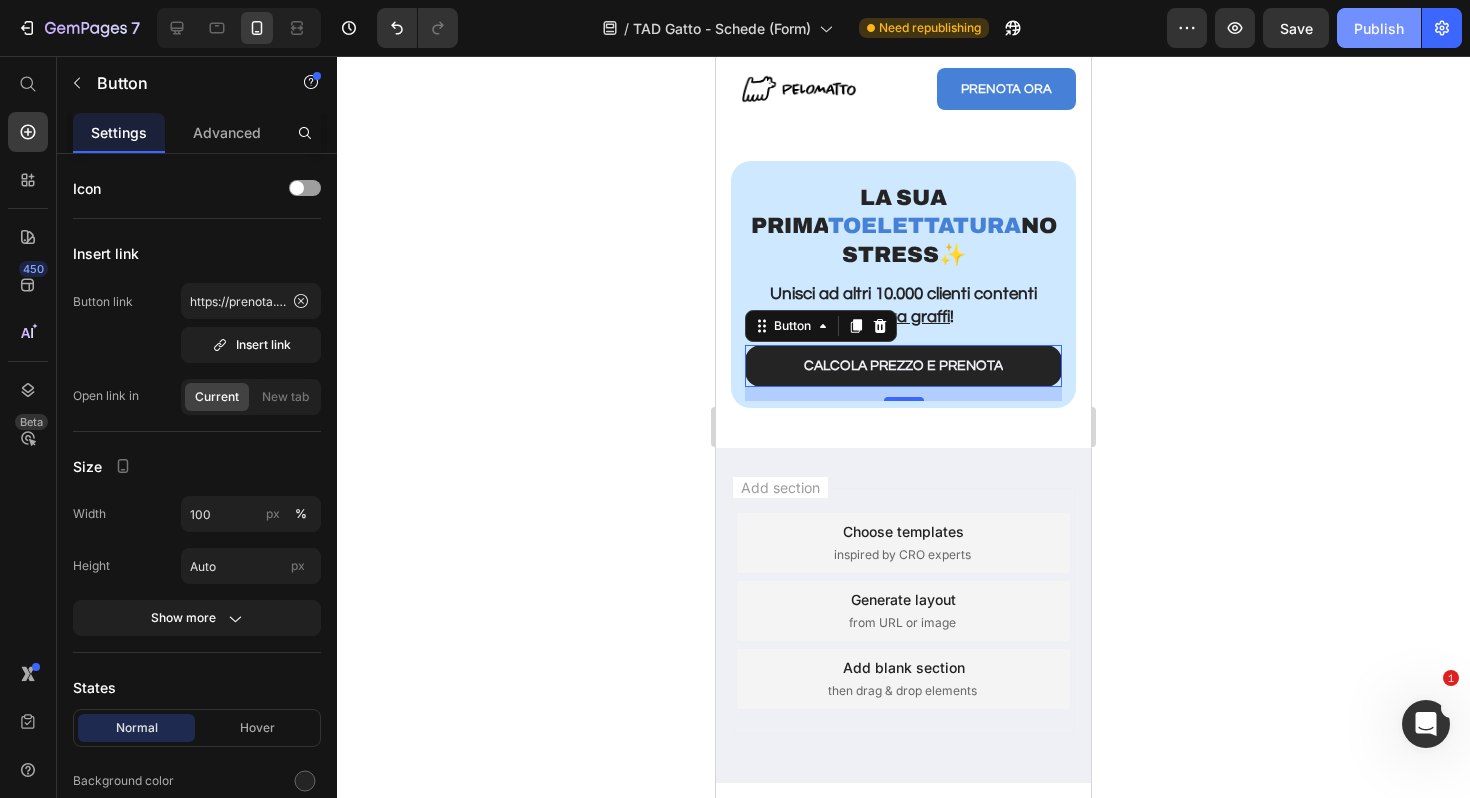 click on "Publish" at bounding box center (1379, 28) 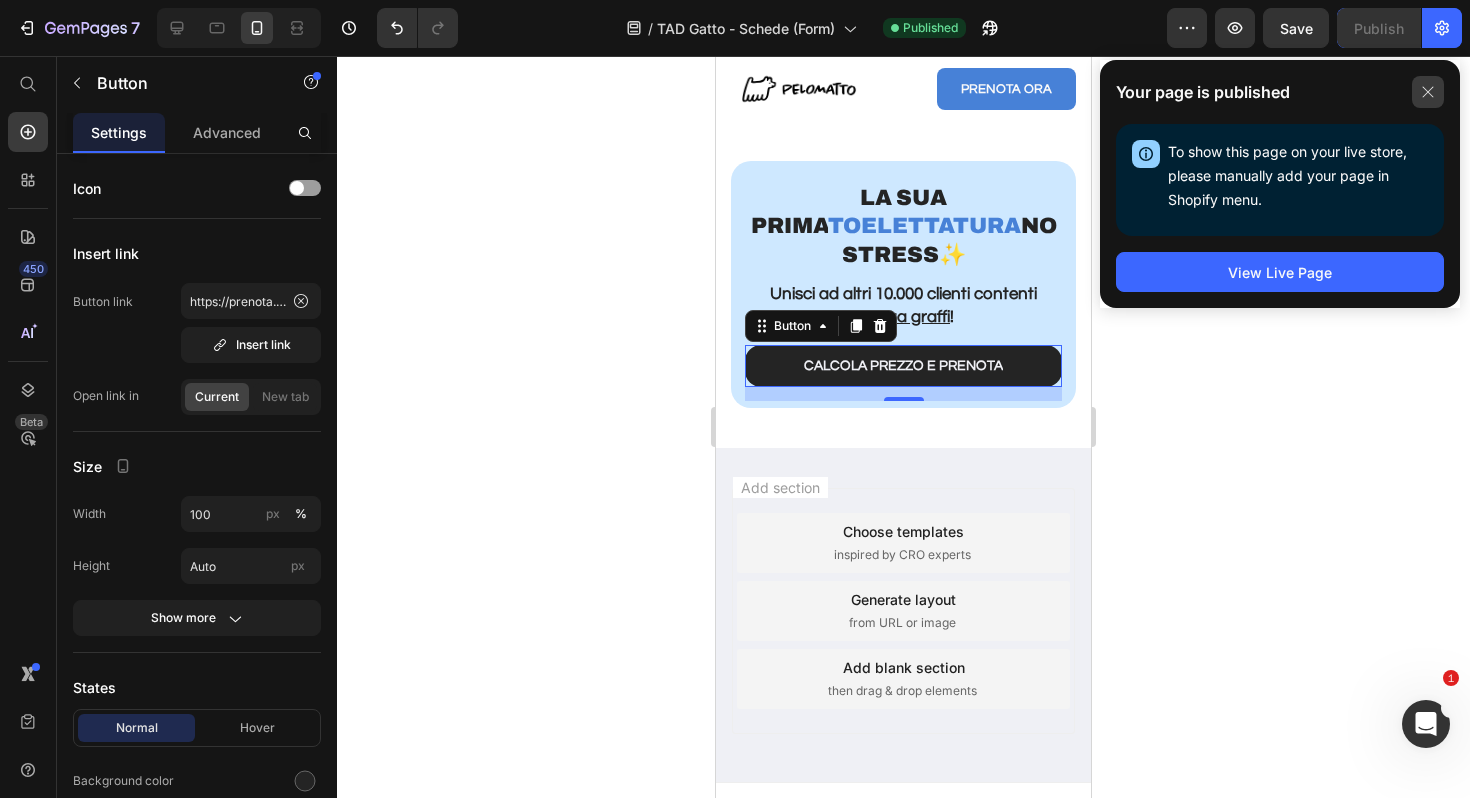 click 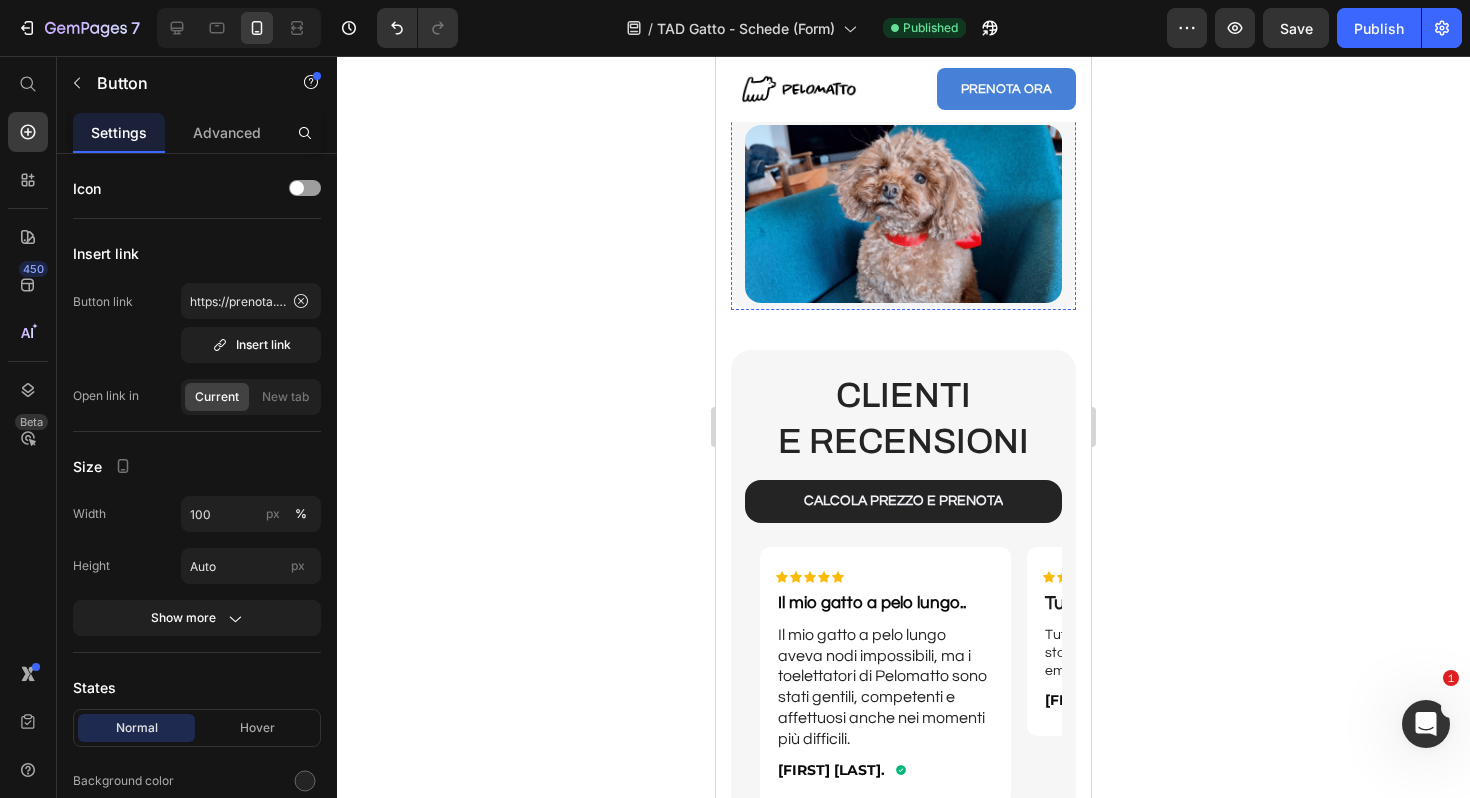 scroll, scrollTop: 1742, scrollLeft: 0, axis: vertical 